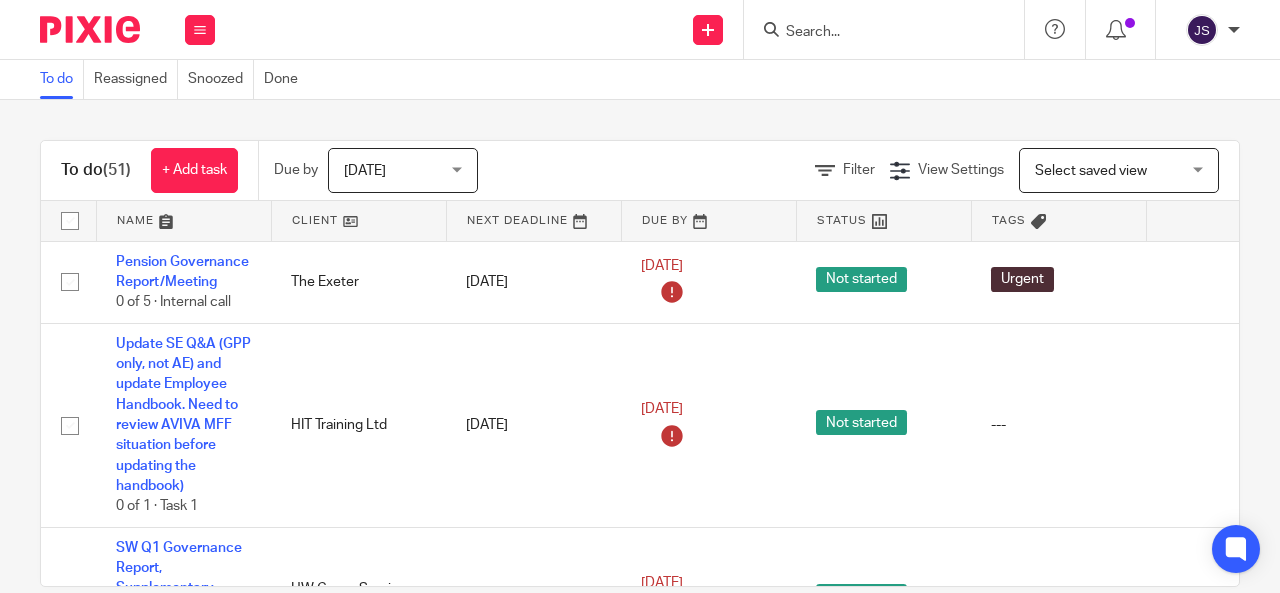 scroll, scrollTop: 0, scrollLeft: 0, axis: both 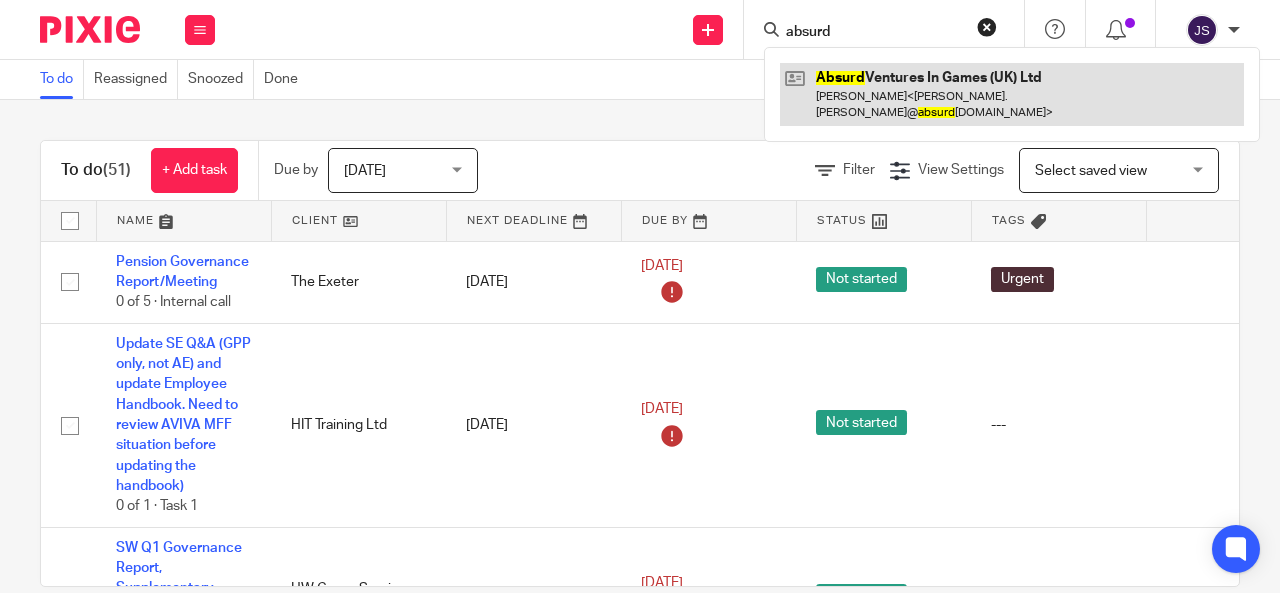 type on "absurd" 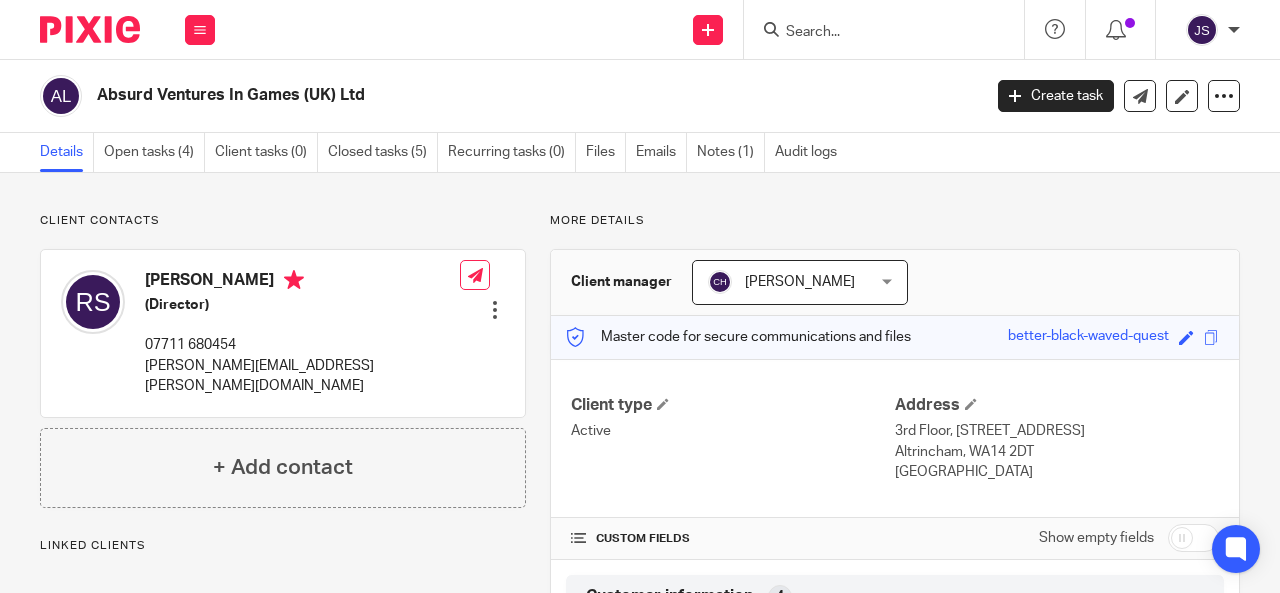 scroll, scrollTop: 0, scrollLeft: 0, axis: both 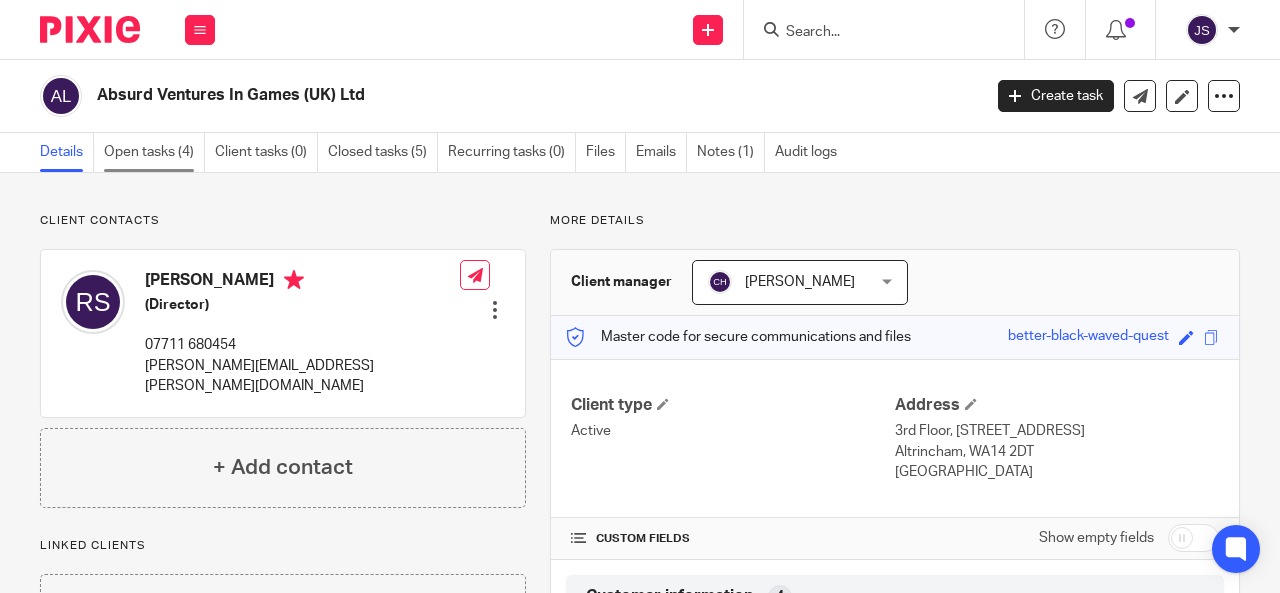 click on "Open tasks (4)" at bounding box center [154, 152] 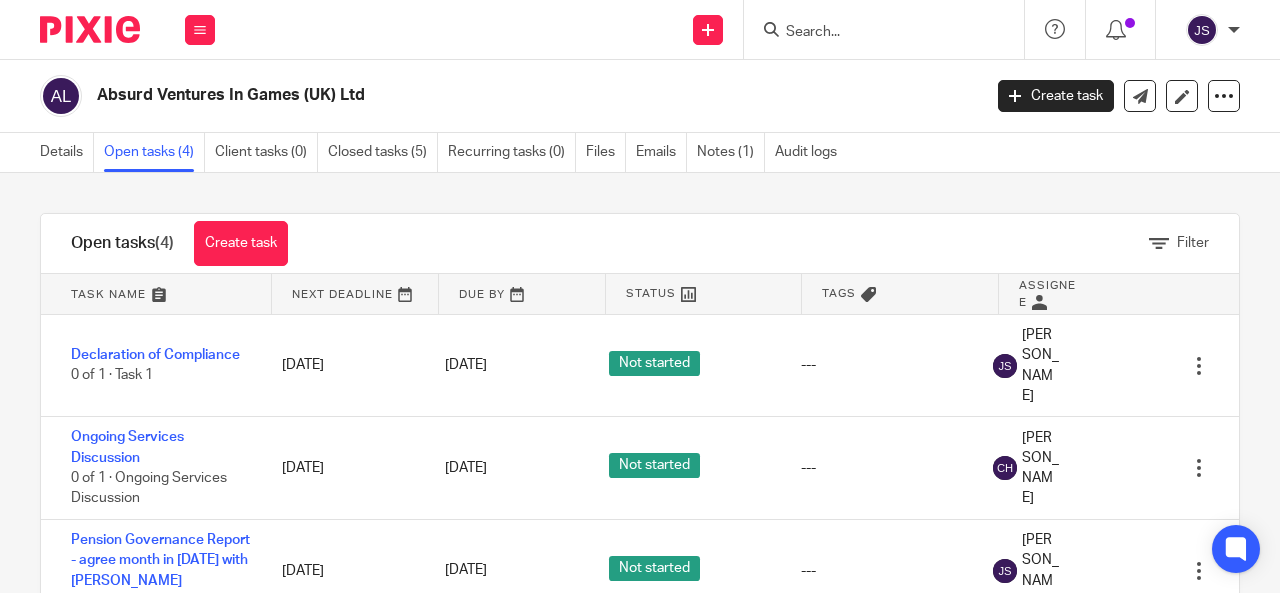 scroll, scrollTop: 0, scrollLeft: 0, axis: both 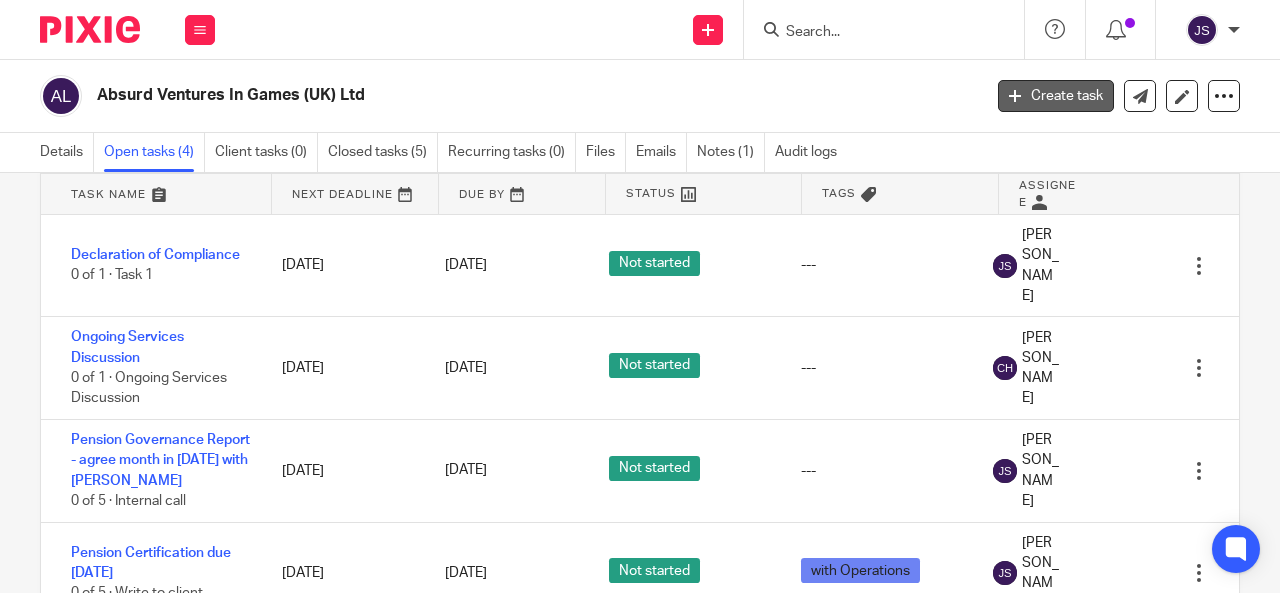 click on "Create task" at bounding box center [1056, 96] 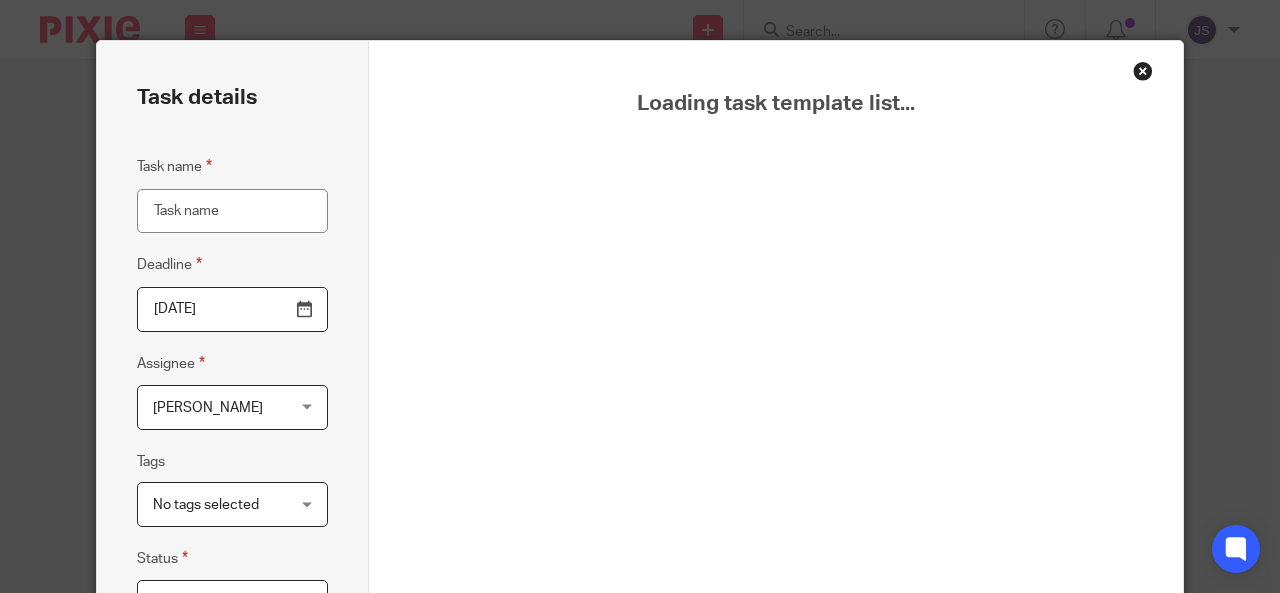 scroll, scrollTop: 0, scrollLeft: 0, axis: both 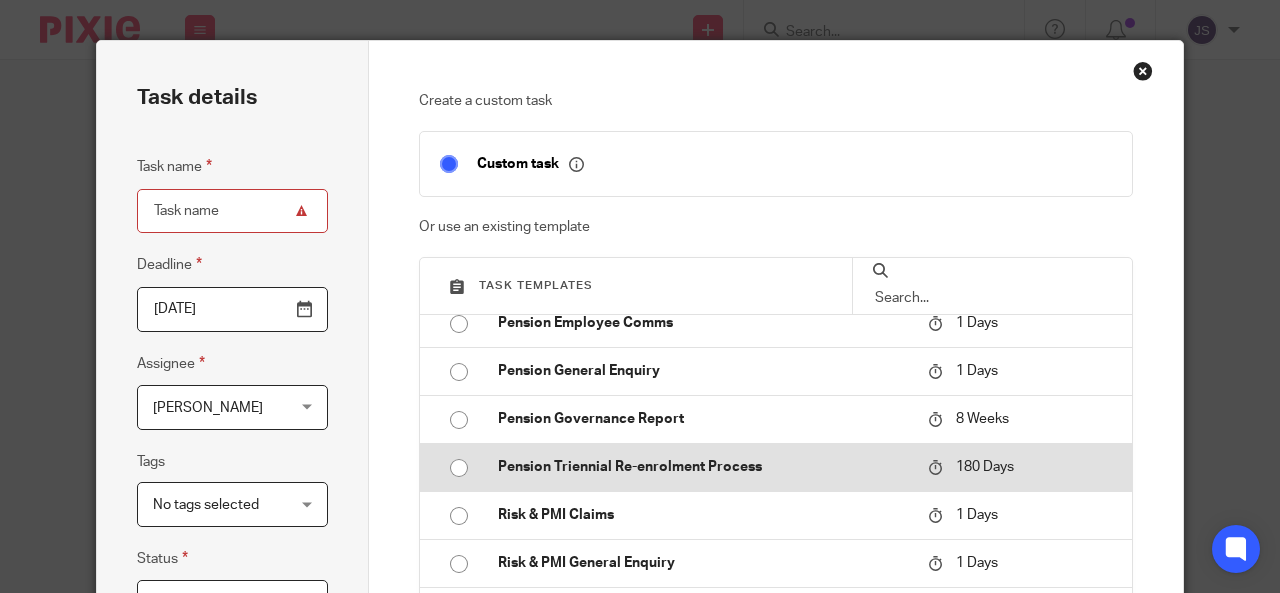 click at bounding box center (459, 468) 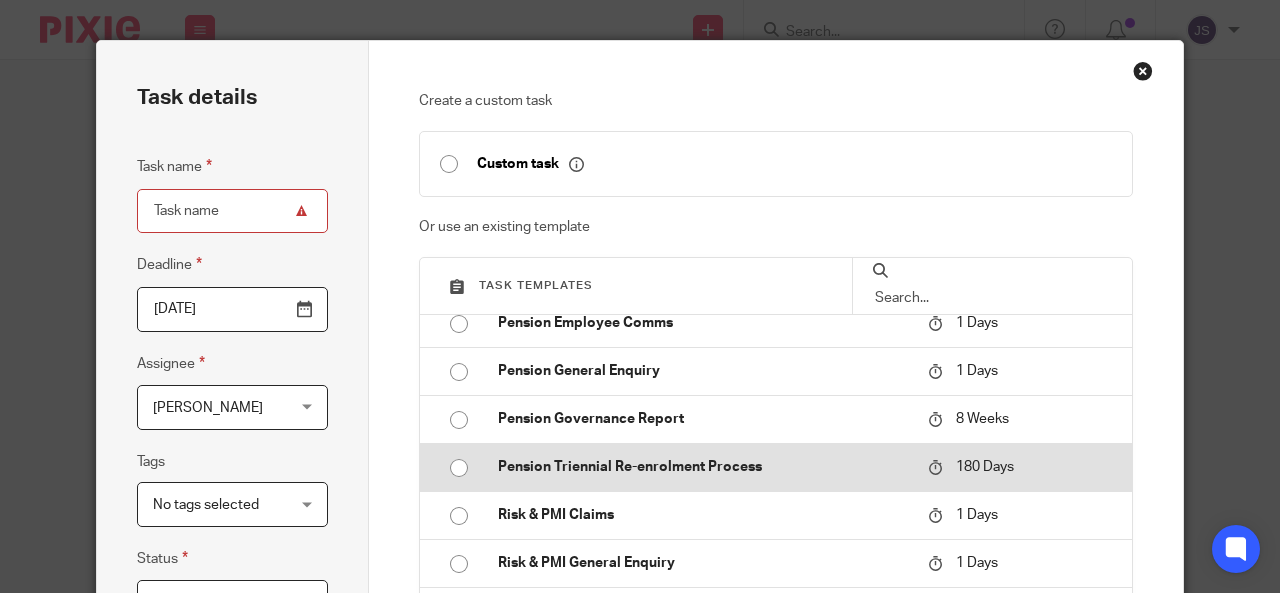 type on "2026-01-07" 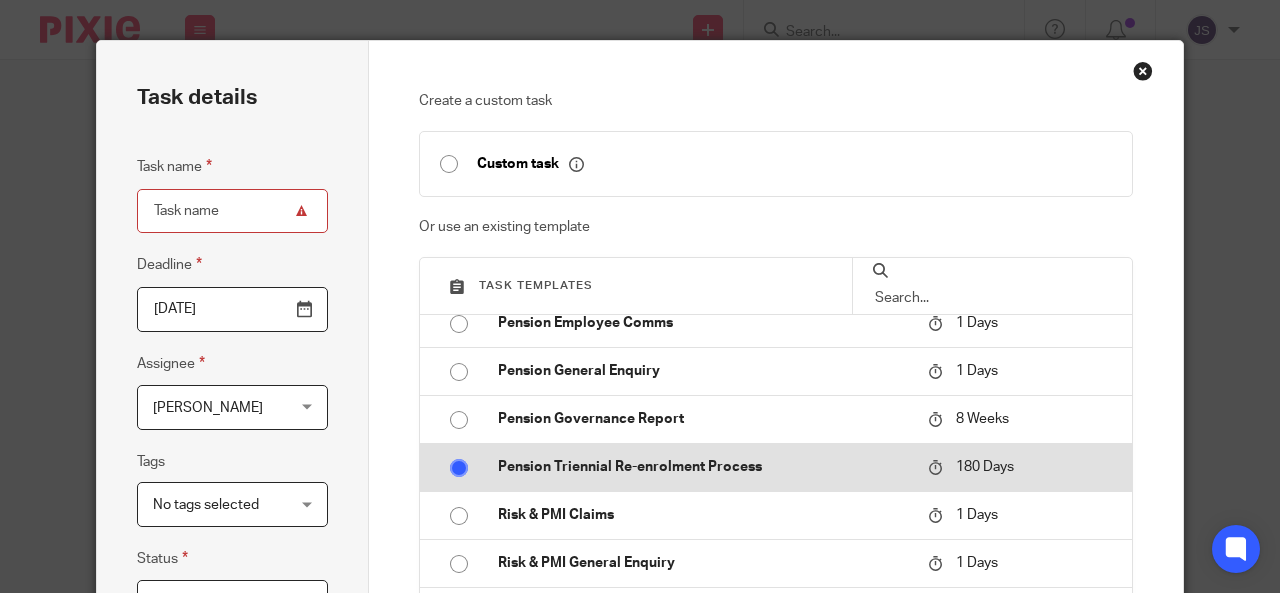 type on "Pension Triennial Re-enrolment Process" 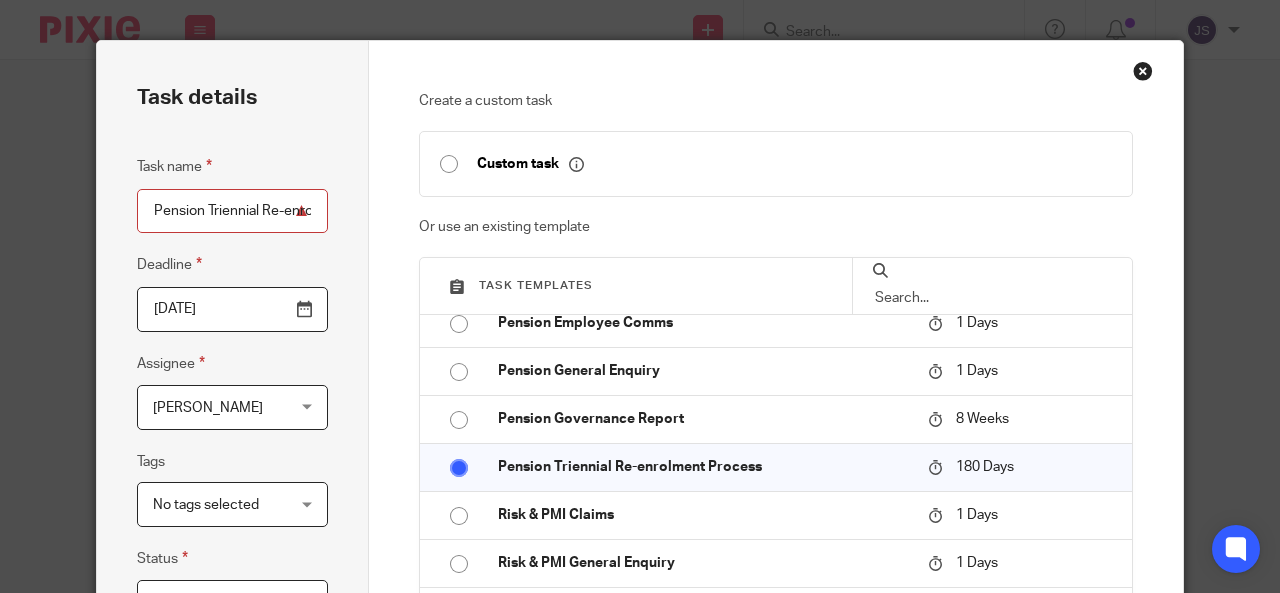 click on "Pension Triennial Re-enrolment Process" at bounding box center (232, 211) 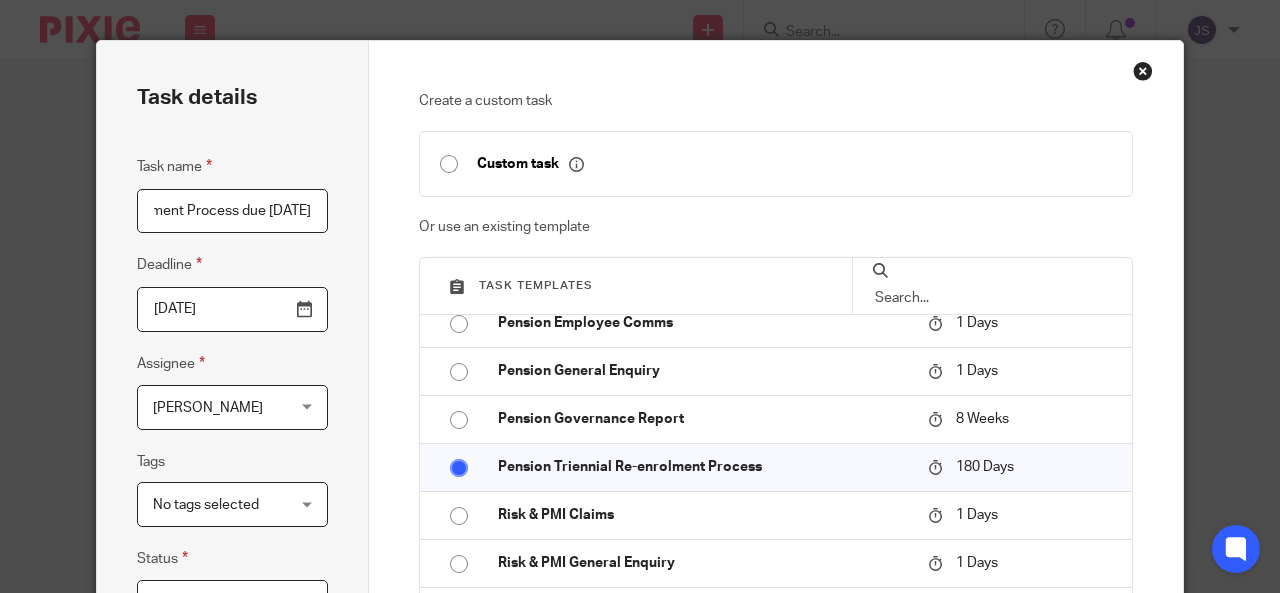 scroll, scrollTop: 0, scrollLeft: 209, axis: horizontal 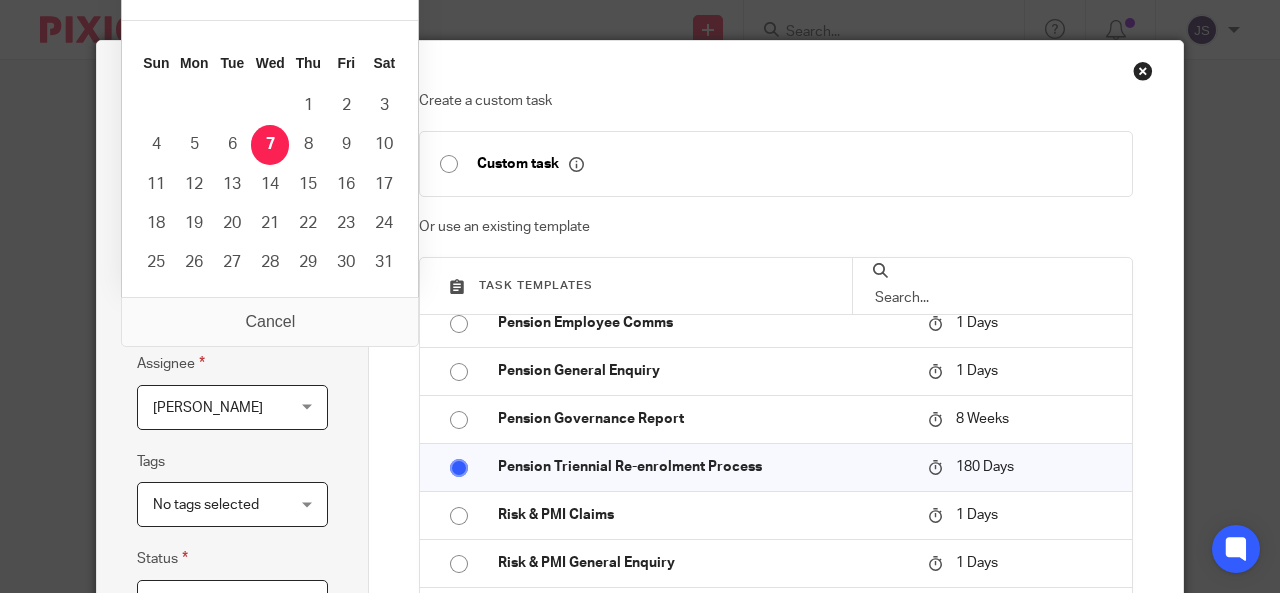 click on "Task details
Task name   Pension Triennial Re-enrolment Process due 6 March 2028
Deadline
2026-01-07   Assignee
Julie Scaife
Julie Scaife
Client manager
Aimi Arnall
Chantelle Hamouy
Charlie Goodman
Claire Thompson
Daisy Adams
Darrianne Corns
Gemma Ball
Geoff Lord
Hollie Brown
John Sansone
Julie Scaife
Kirsty Heppenstall
Kylie Reid
Laura Stokes
Louise Mills
Patrick Rafferty
Paul Davey
Renny Wickham
Sorangi Shah
Teresa Webb" at bounding box center [233, 571] 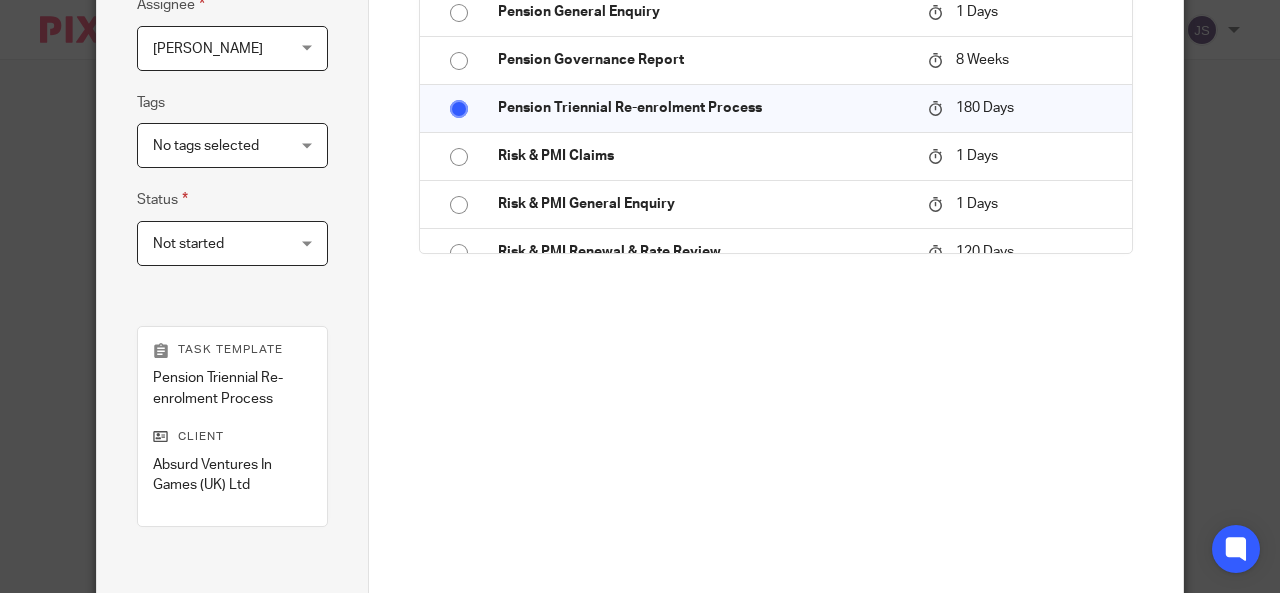 scroll, scrollTop: 500, scrollLeft: 0, axis: vertical 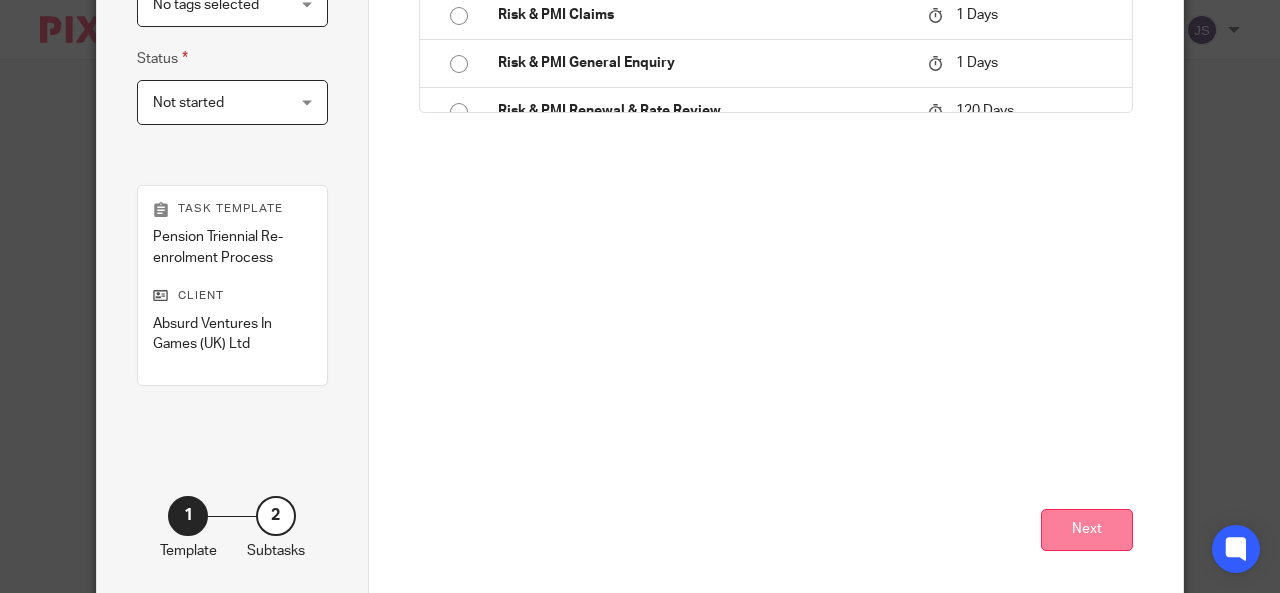 click on "Next" at bounding box center (1087, 530) 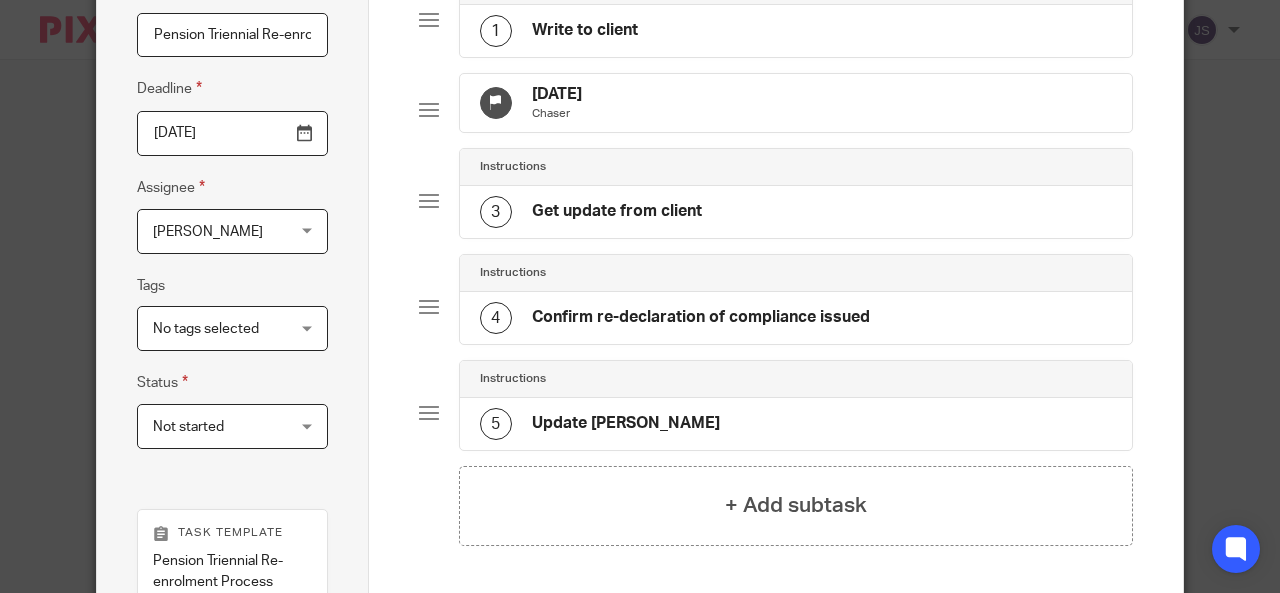 scroll, scrollTop: 0, scrollLeft: 0, axis: both 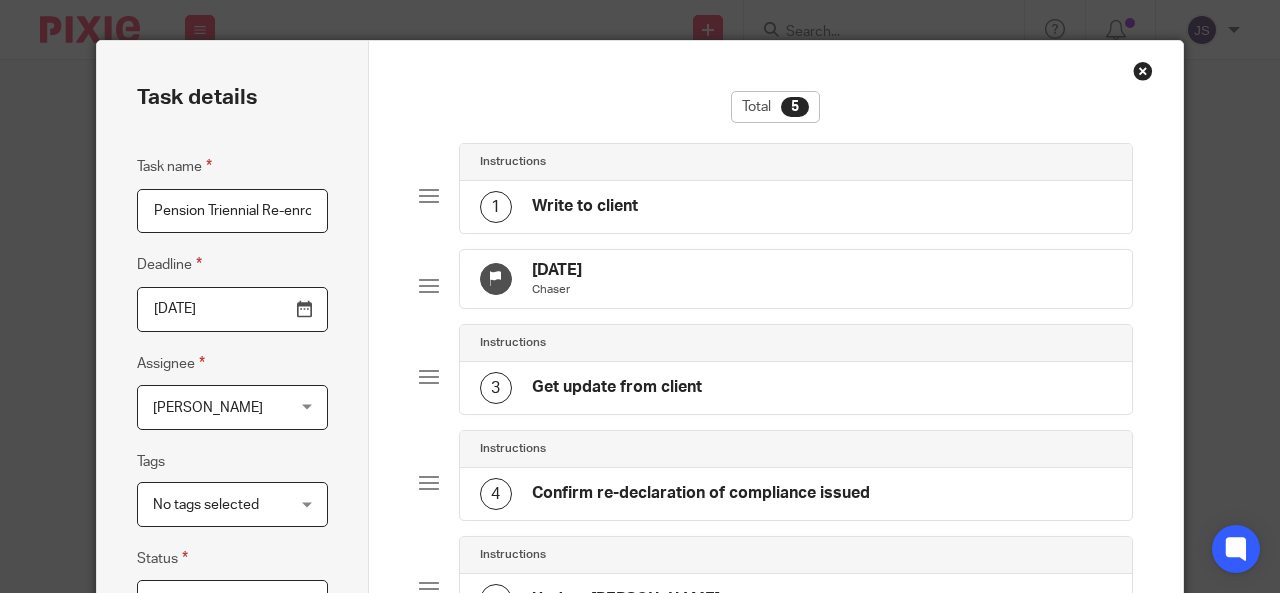 click on "1
Write to client" at bounding box center (796, 207) 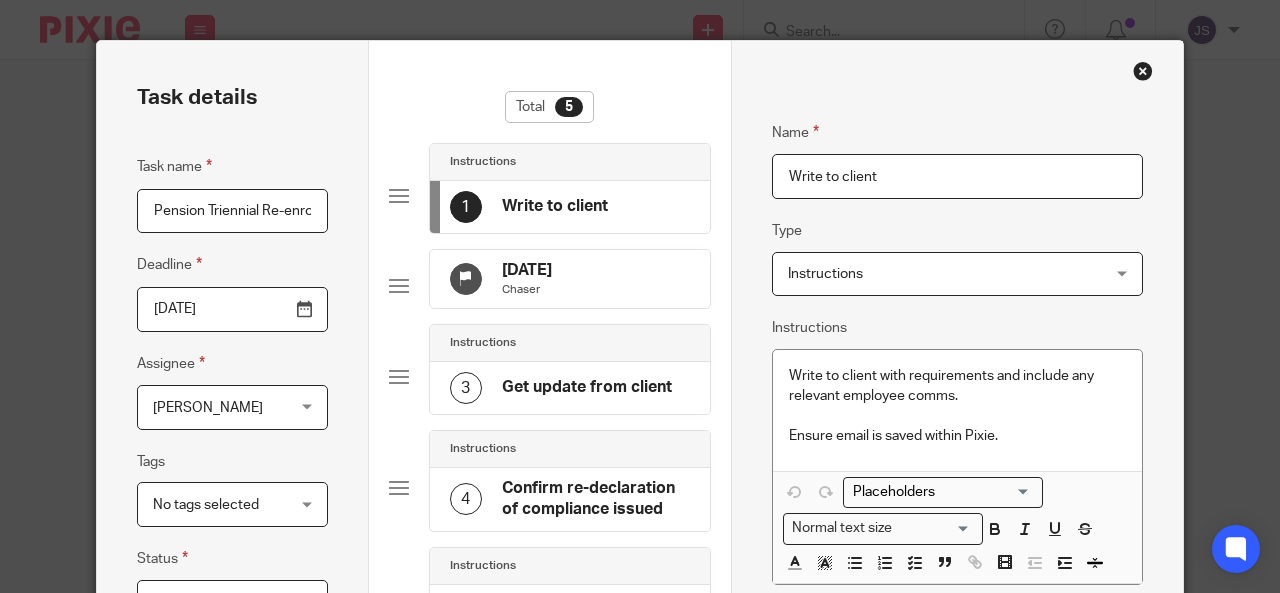 click on "Chaser" at bounding box center (527, 290) 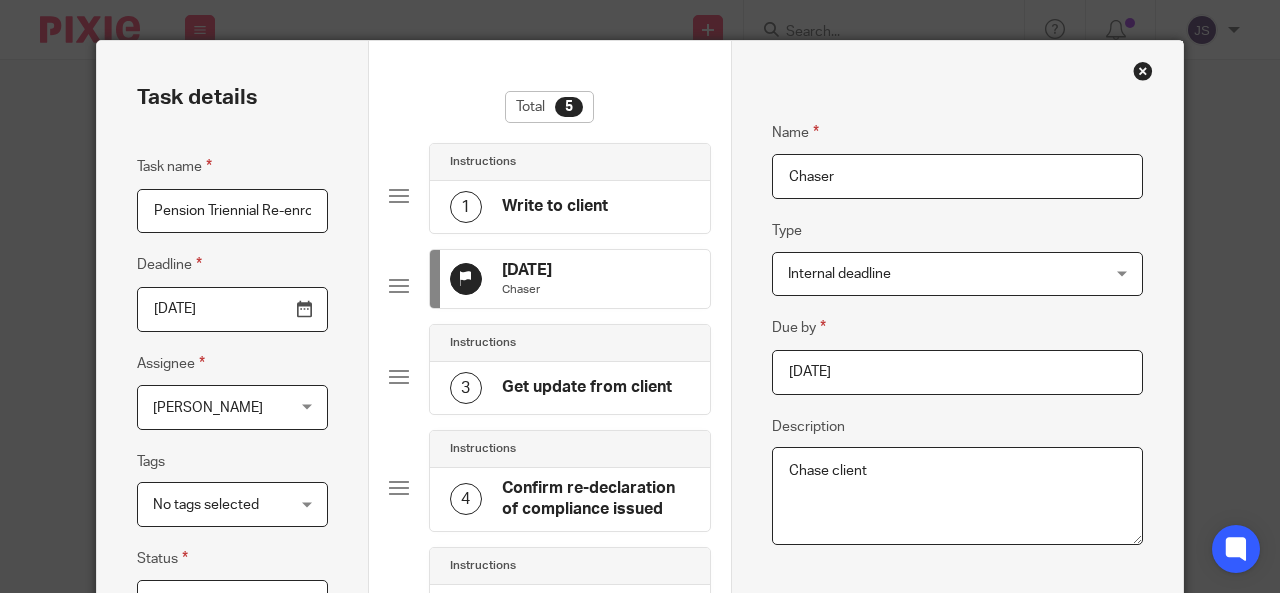 click on "Internal deadline" at bounding box center (930, 274) 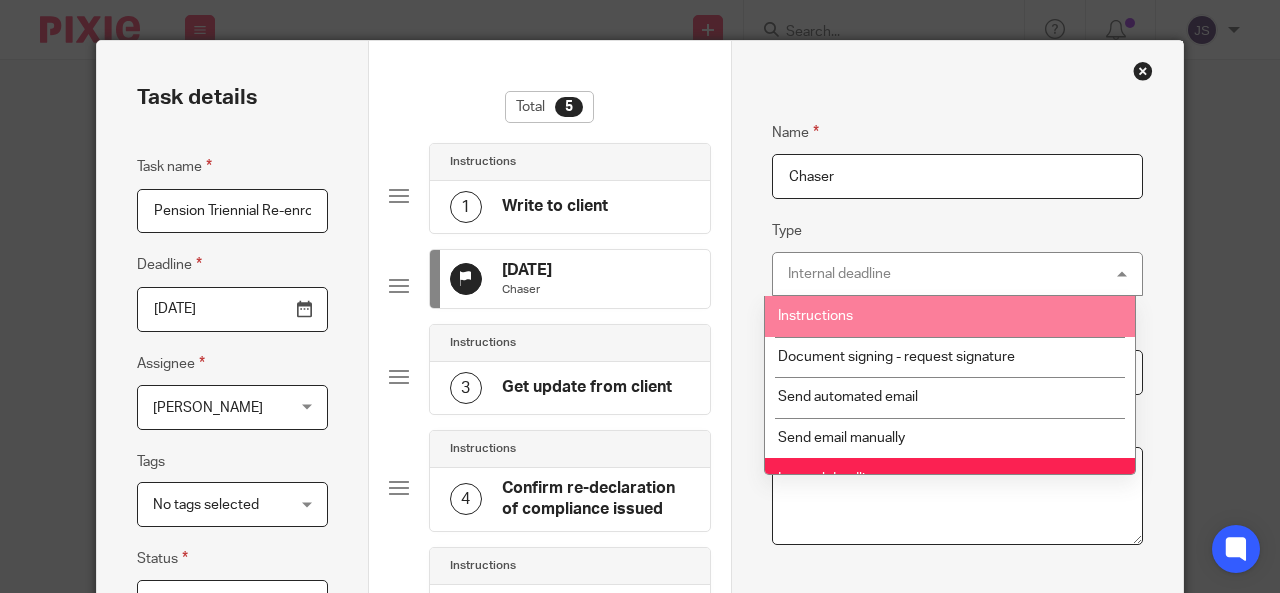 click on "Instructions" at bounding box center [815, 316] 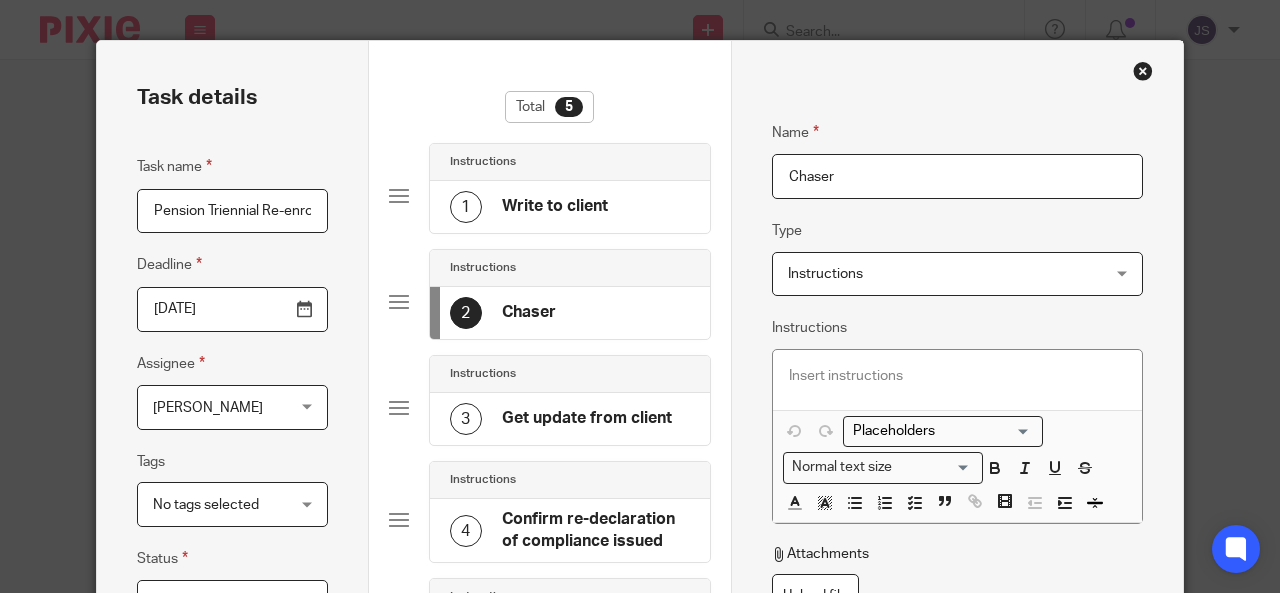 click on "Get update from client" at bounding box center (587, 418) 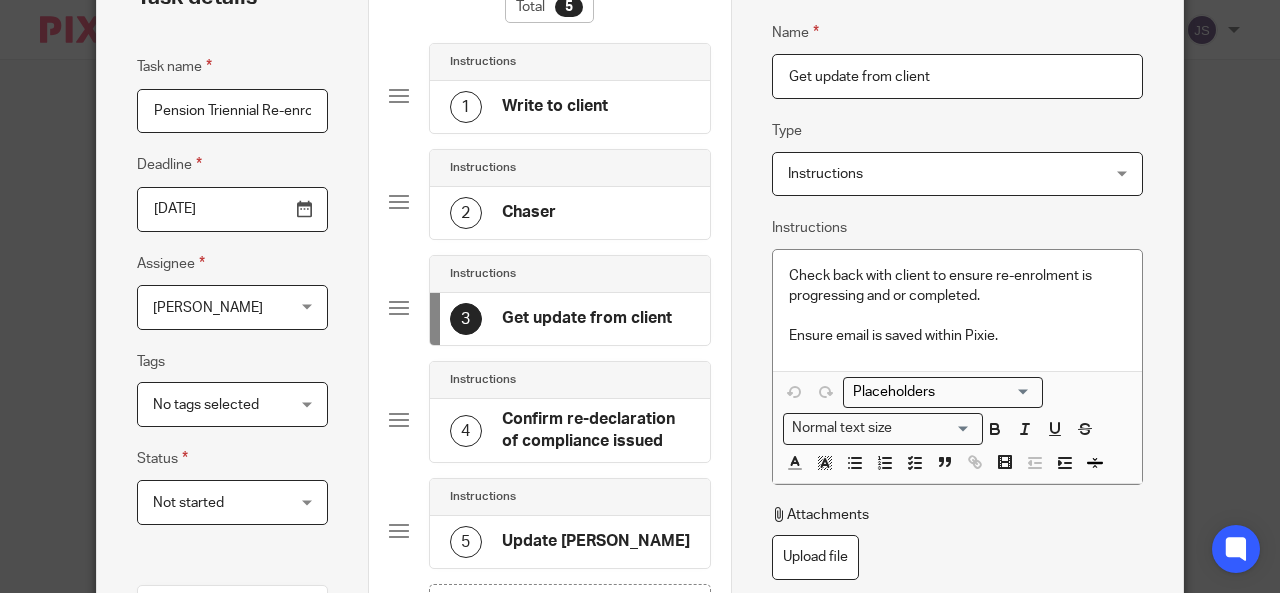 click on "Confirm re-declaration of compliance issued" at bounding box center (596, 430) 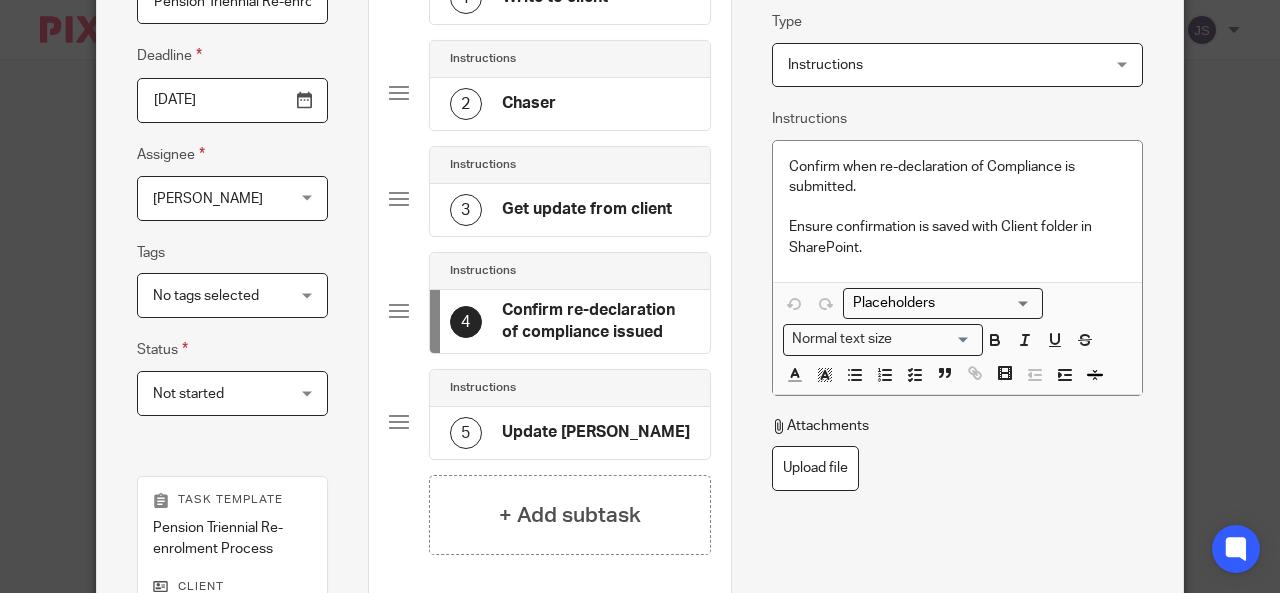 scroll, scrollTop: 300, scrollLeft: 0, axis: vertical 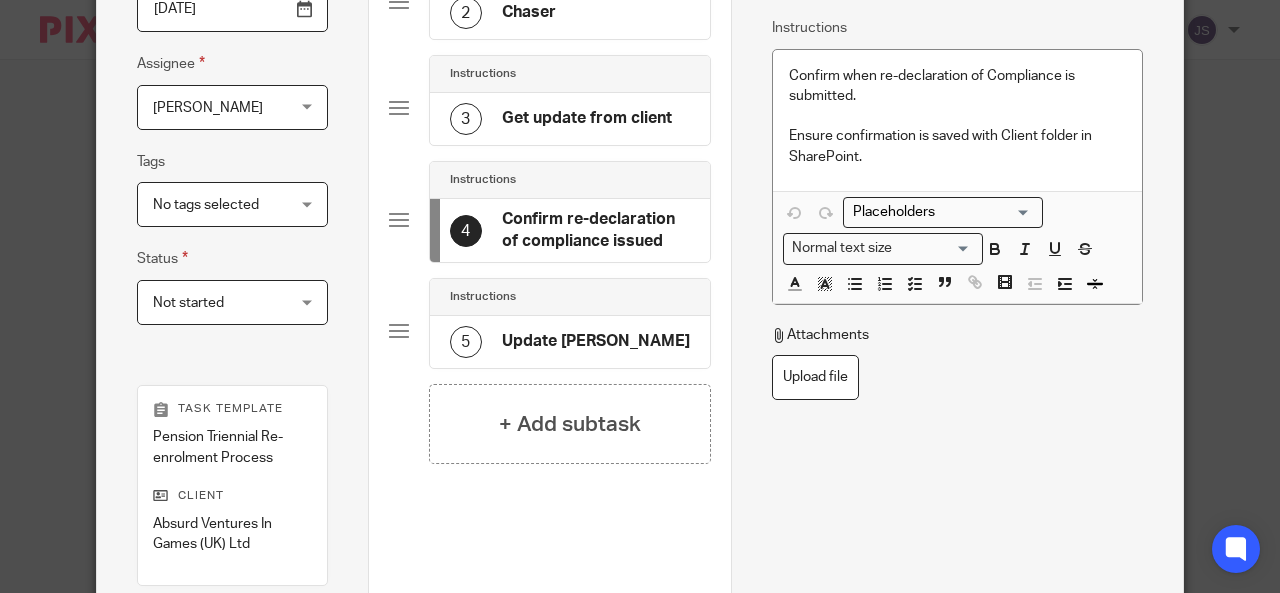 click on "Update Trello" at bounding box center [596, 341] 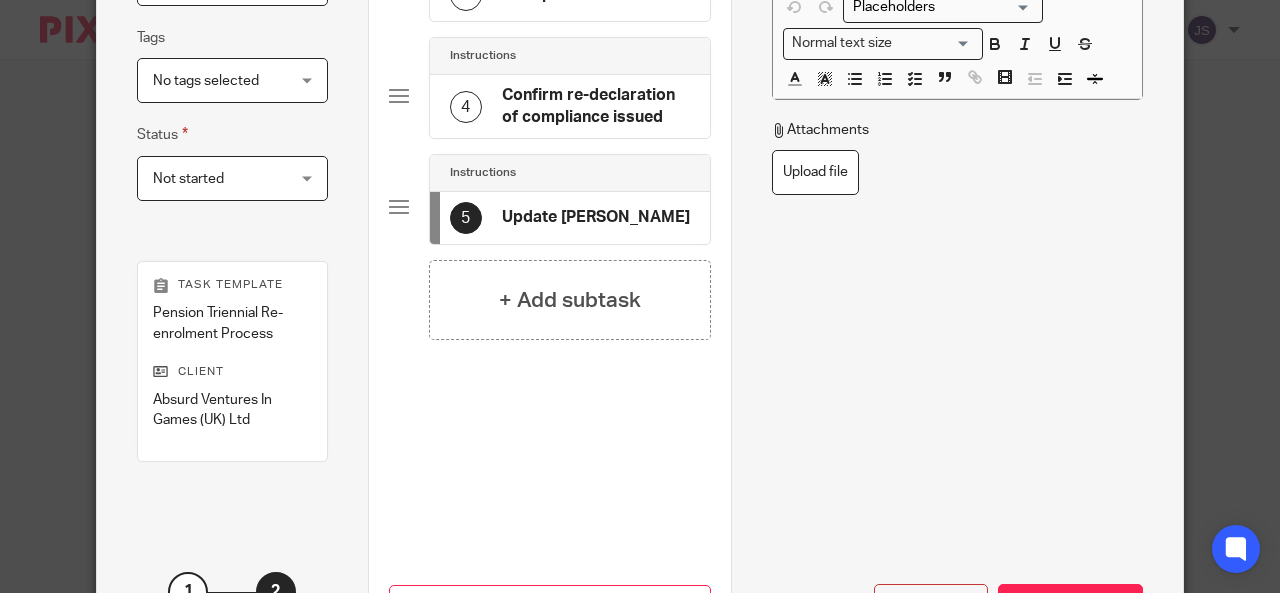 scroll, scrollTop: 547, scrollLeft: 0, axis: vertical 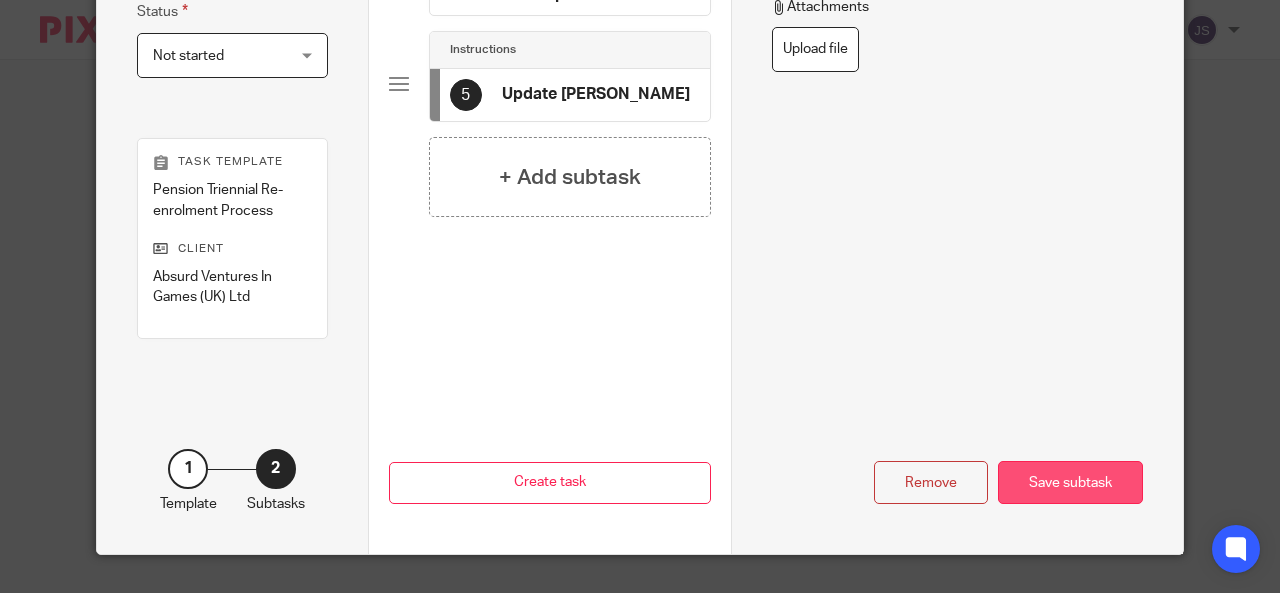 click on "Save subtask" at bounding box center (1070, 482) 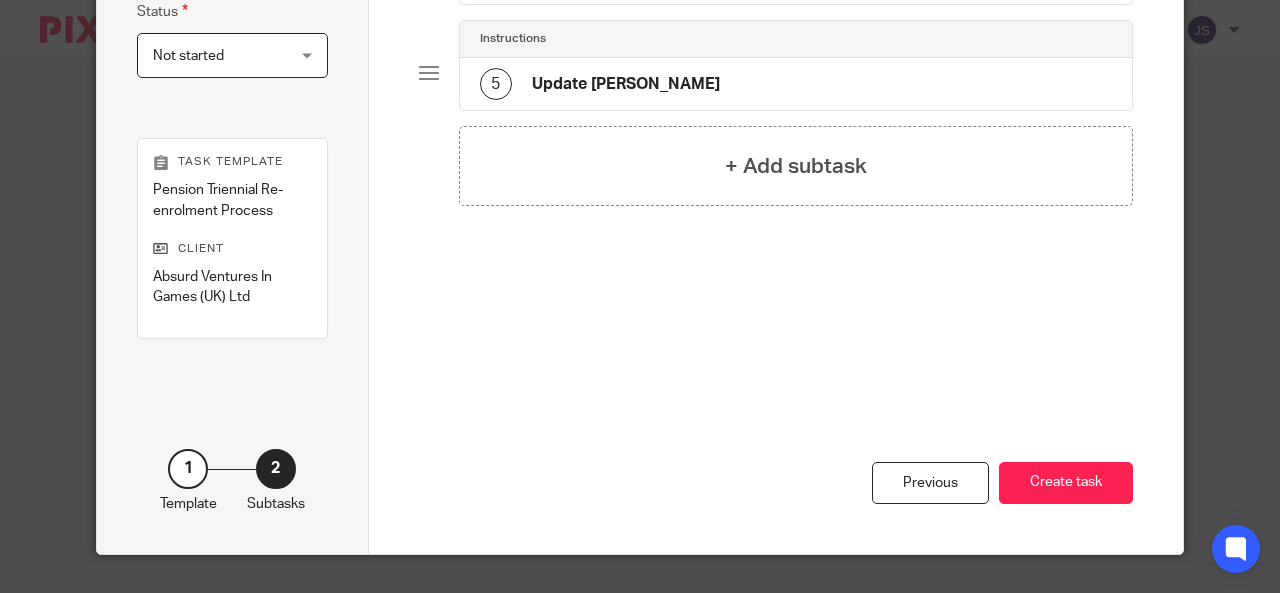 click on "Create task" at bounding box center [1066, 483] 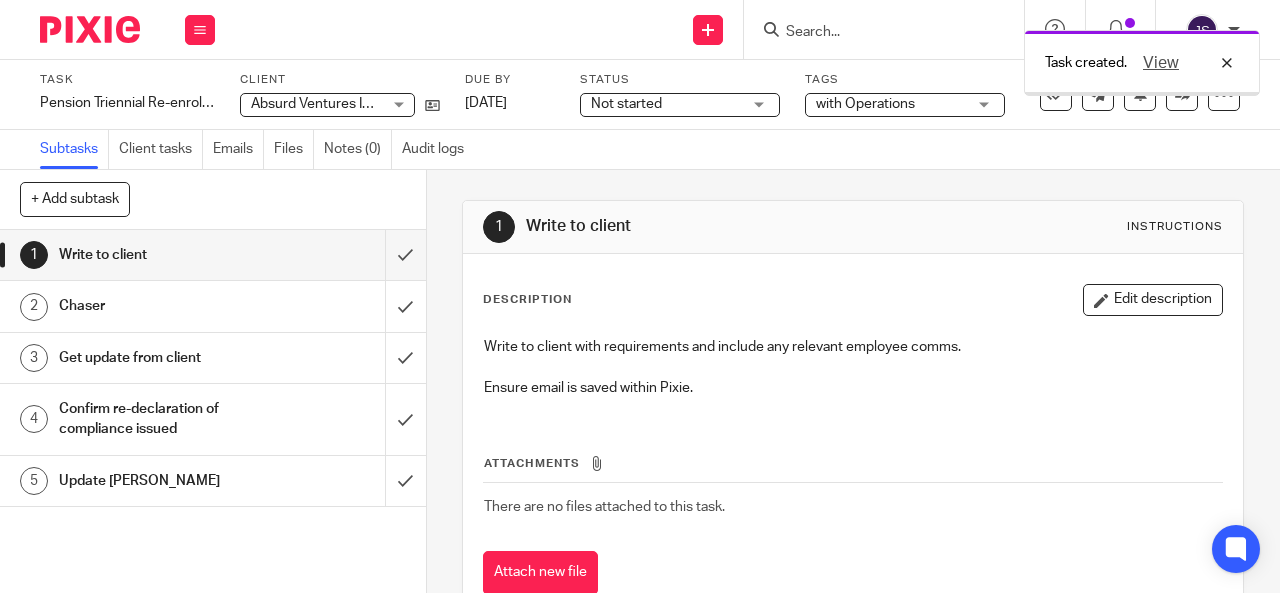 scroll, scrollTop: 0, scrollLeft: 0, axis: both 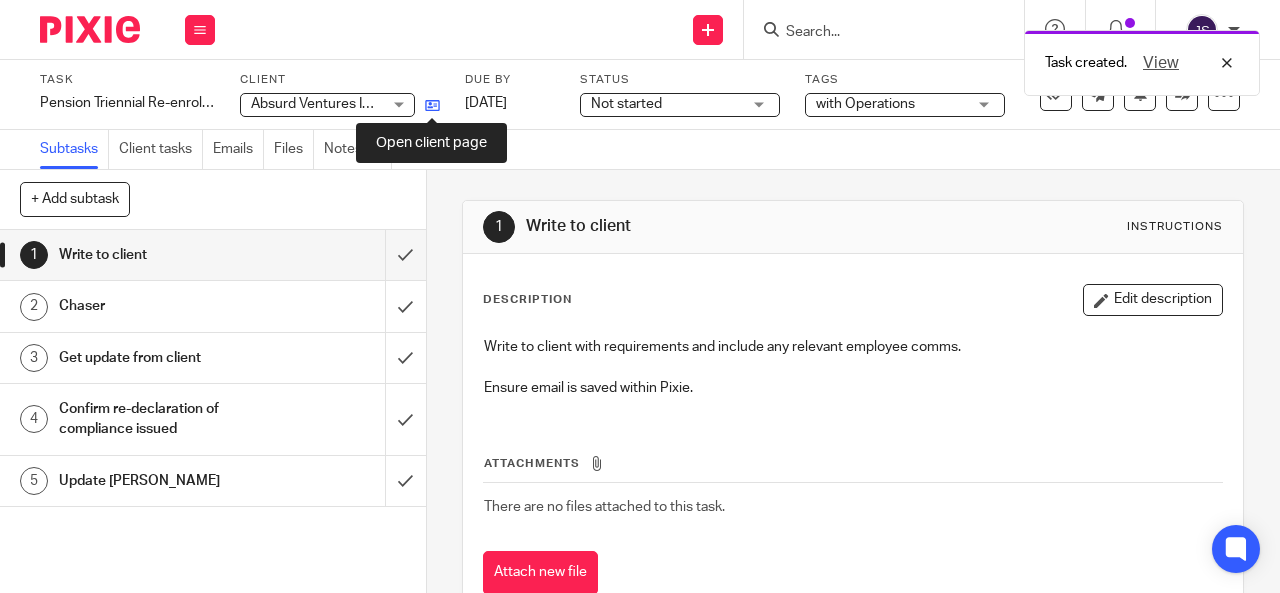 click at bounding box center [432, 105] 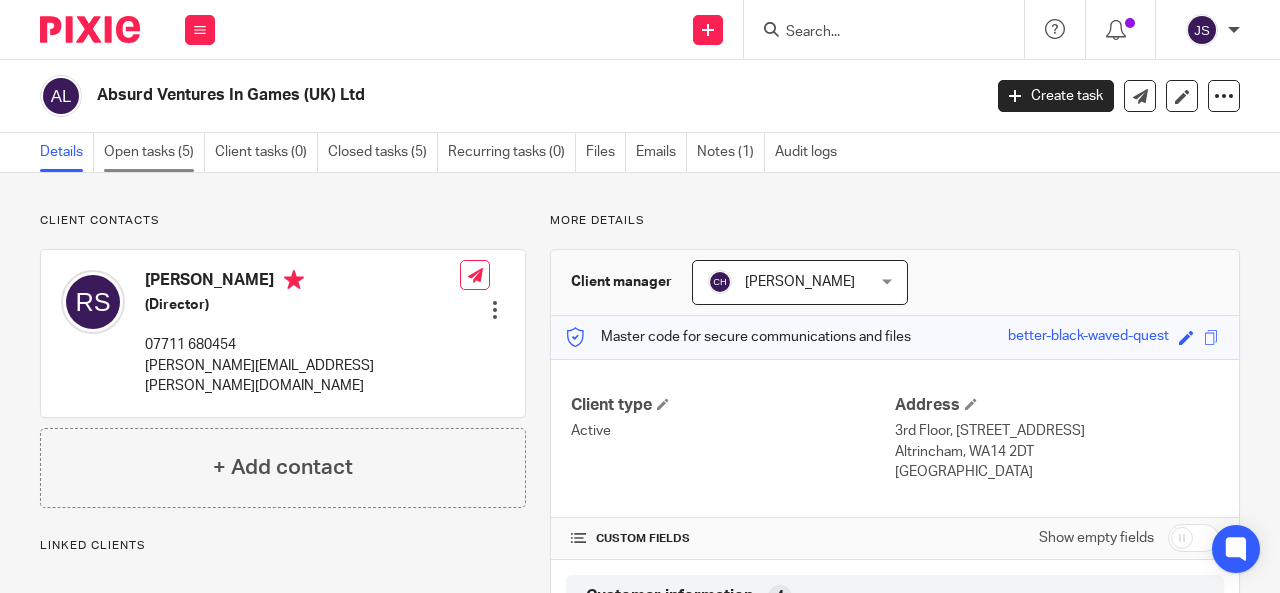 scroll, scrollTop: 0, scrollLeft: 0, axis: both 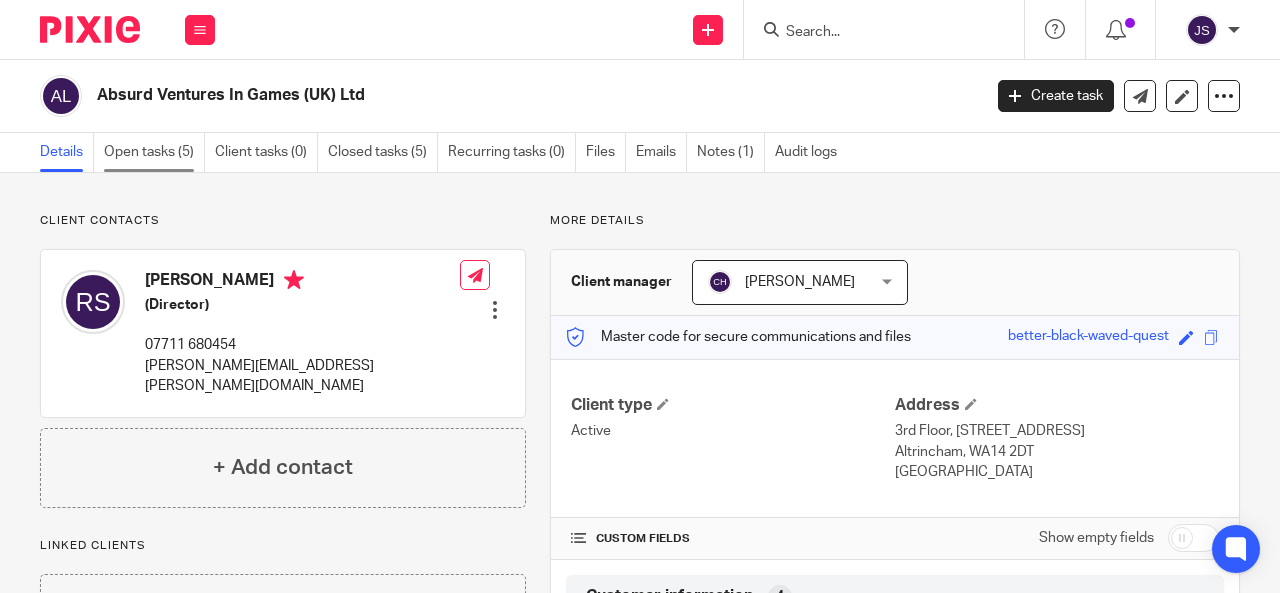 click on "Open tasks (5)" at bounding box center (154, 152) 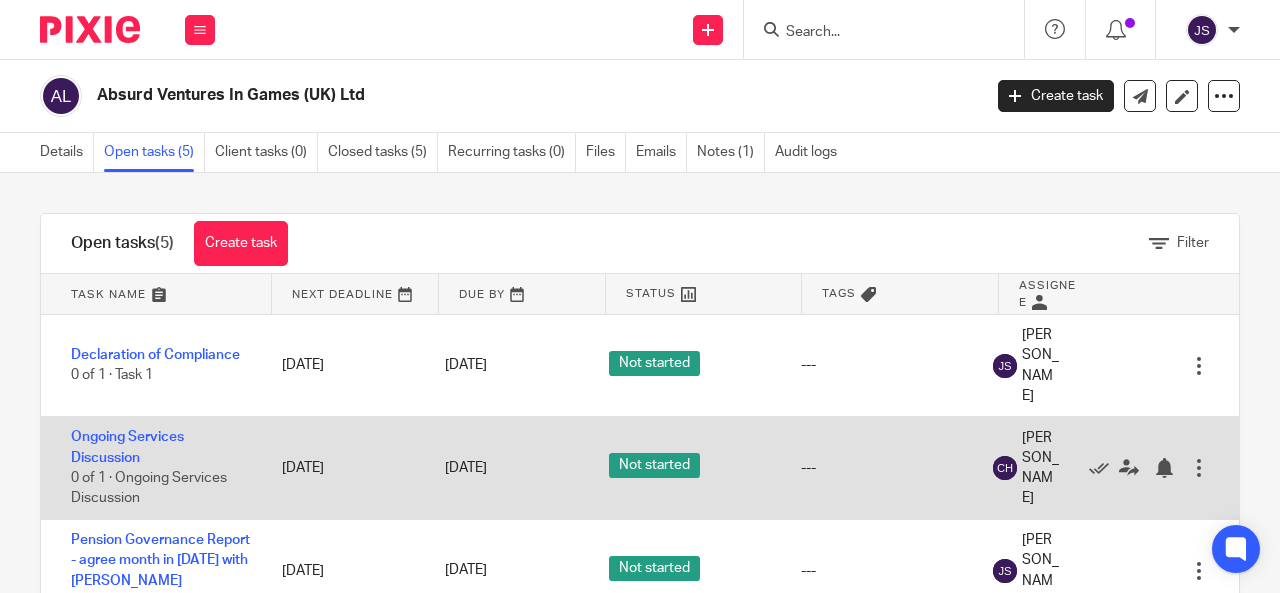 scroll, scrollTop: 0, scrollLeft: 0, axis: both 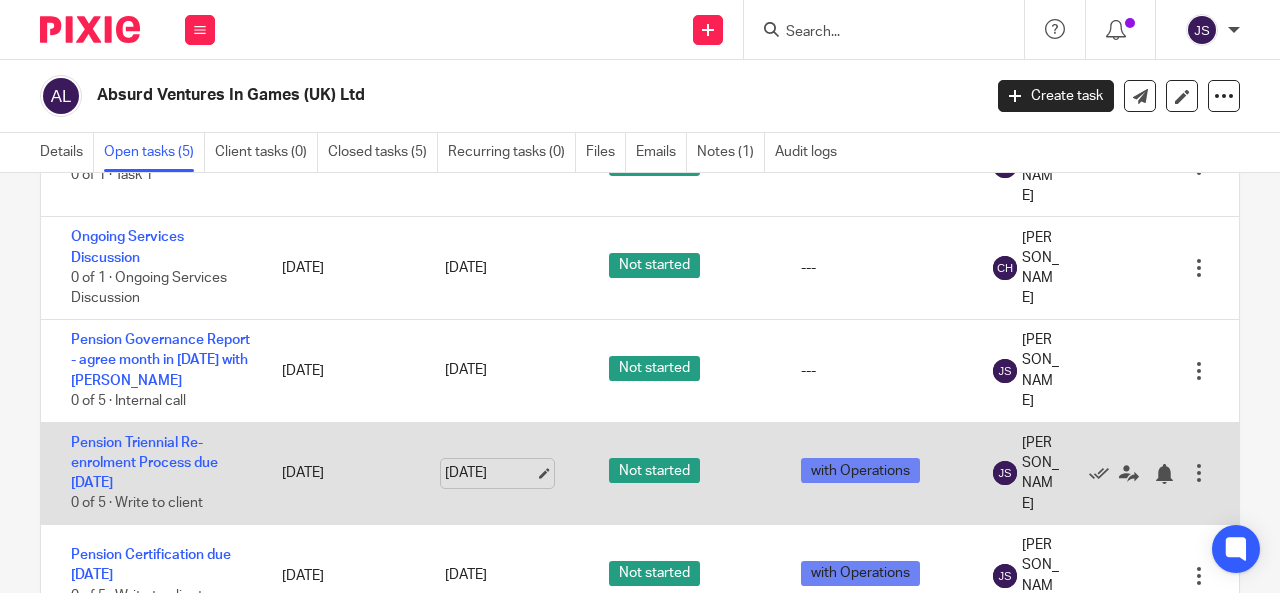 click on "[DATE]" at bounding box center [490, 473] 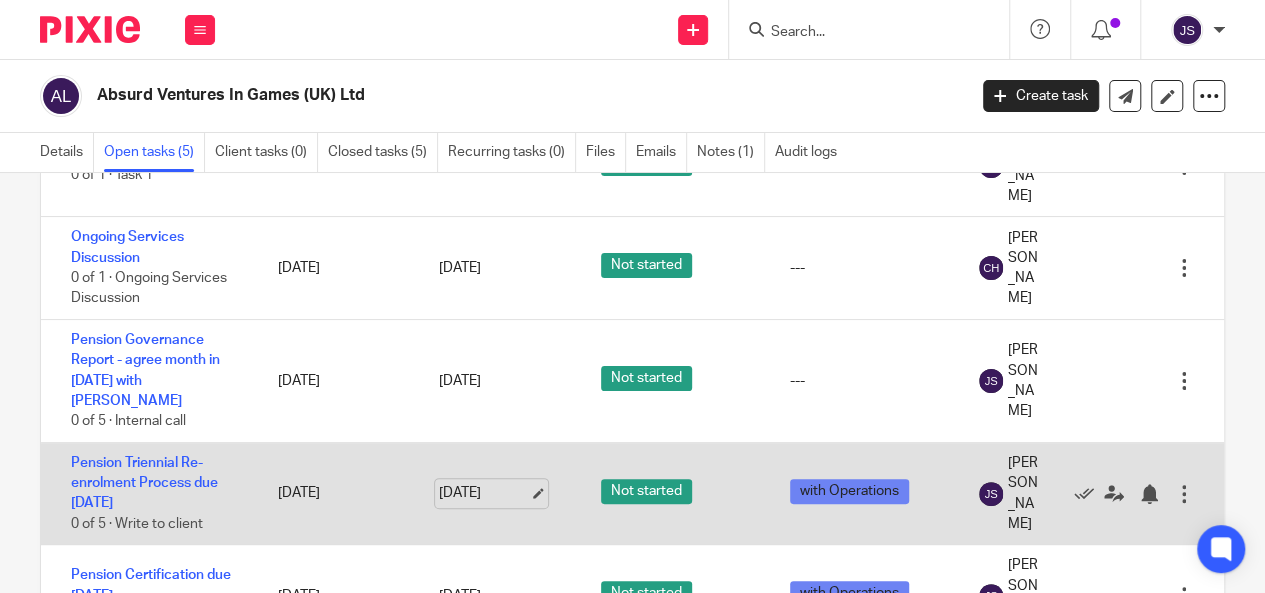scroll, scrollTop: 190, scrollLeft: 0, axis: vertical 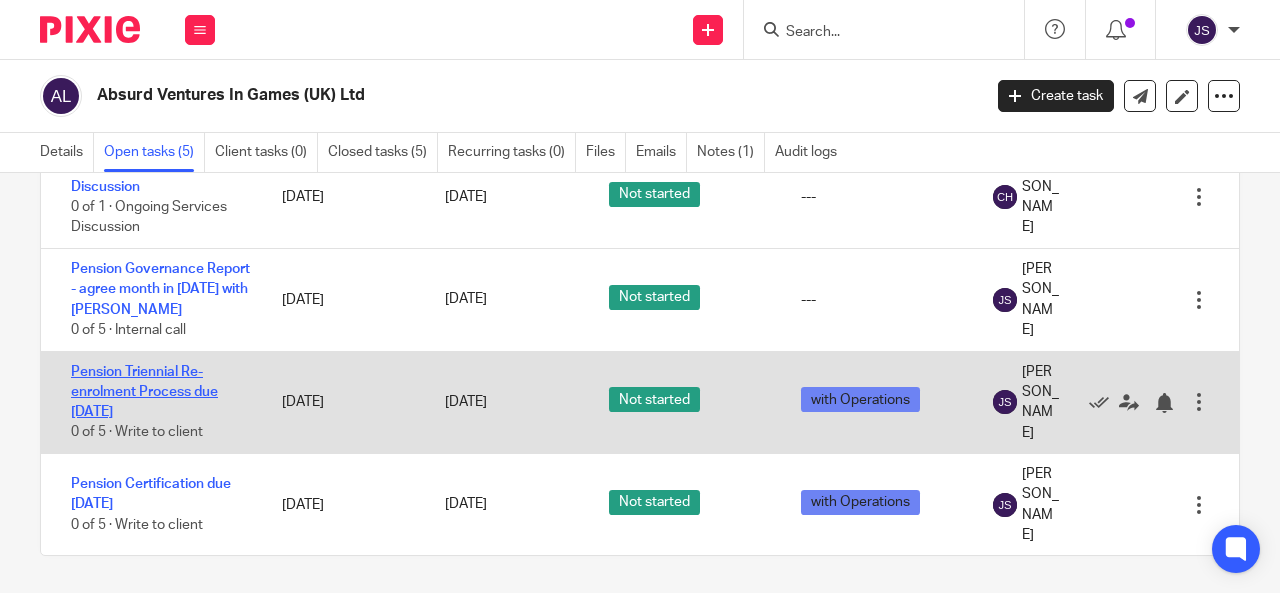 click on "Pension Triennial Re-enrolment Process due 6 March 2028" at bounding box center [144, 392] 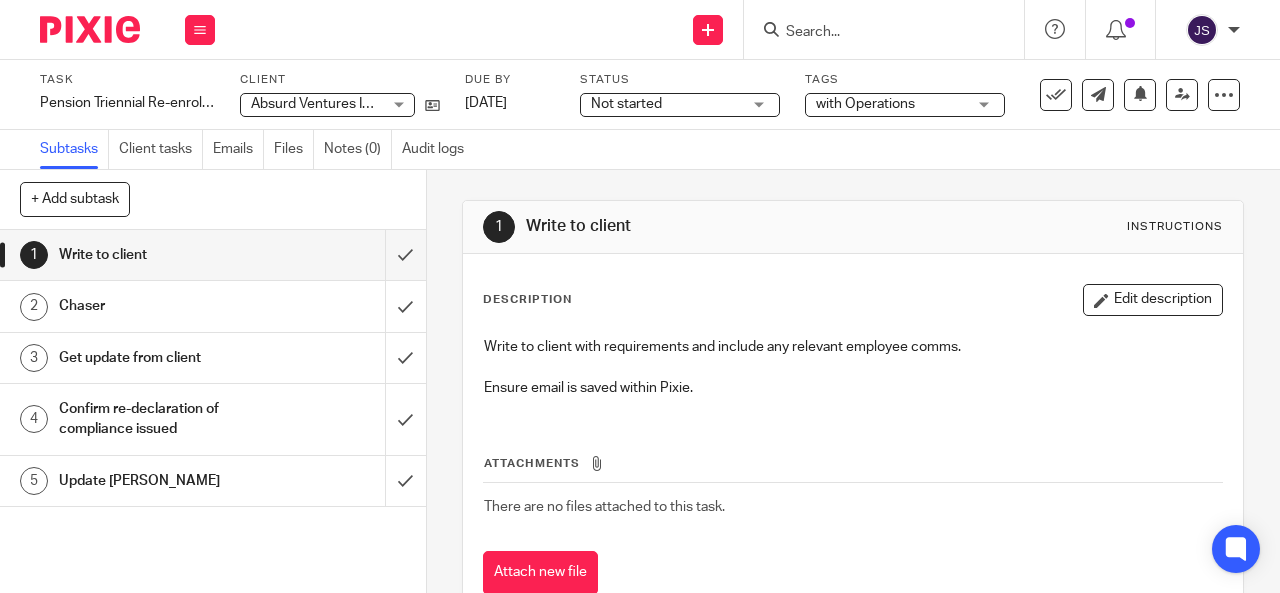 scroll, scrollTop: 0, scrollLeft: 0, axis: both 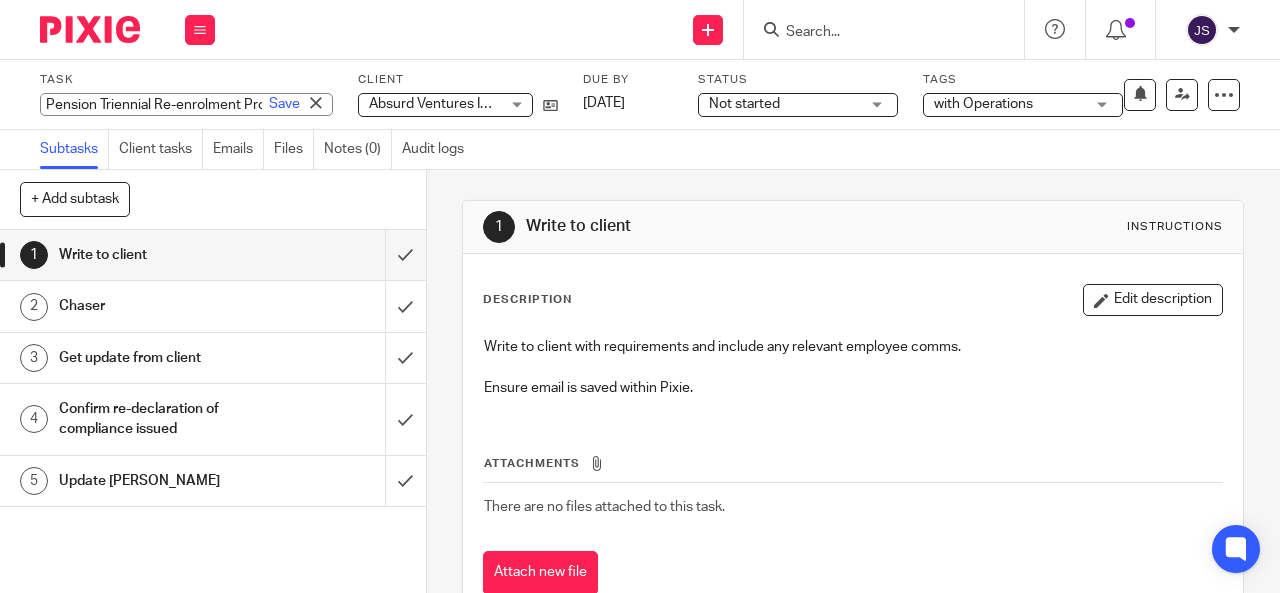 click on "Pension Triennial Re-enrolment Process due [DATE]   Save
Pension Triennial Re-enrolment Process due [DATE]" at bounding box center (186, 104) 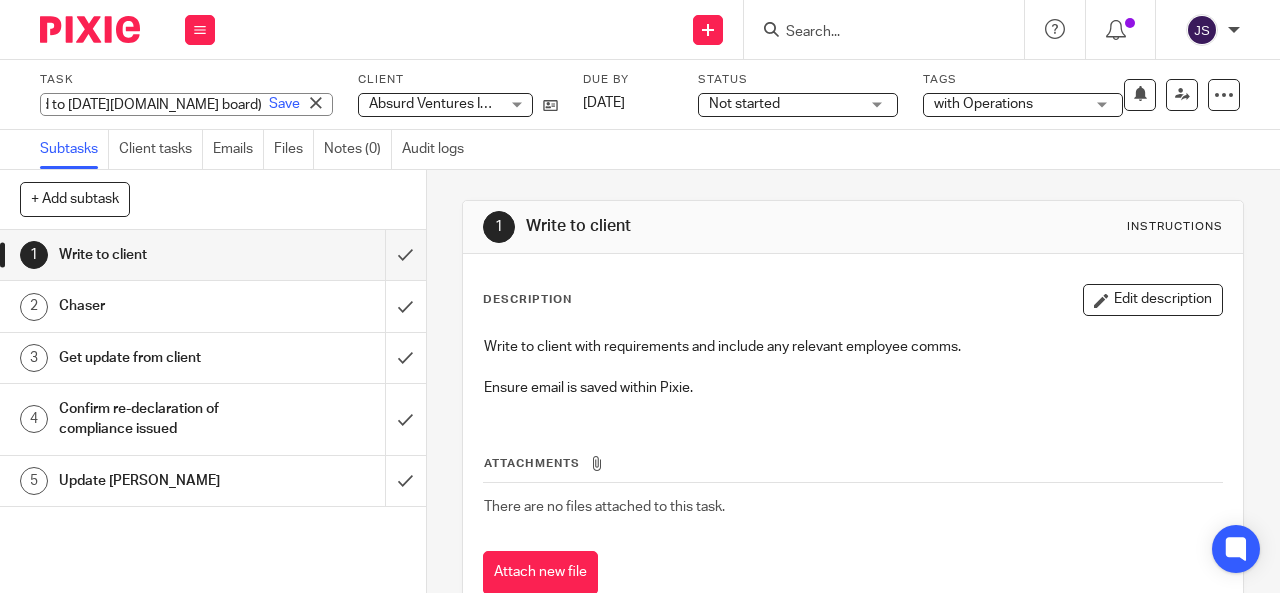 scroll, scrollTop: 0, scrollLeft: 370, axis: horizontal 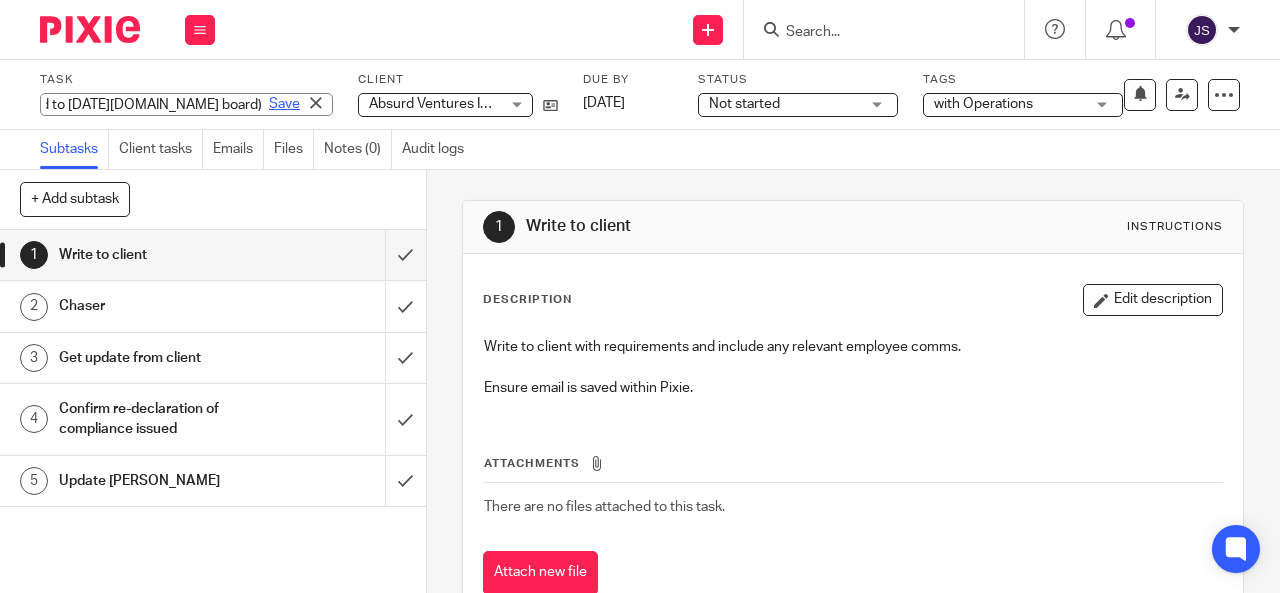 type on "Pension Triennial Re-enrolment Process due 6 March 2028 (add to monday.com board)" 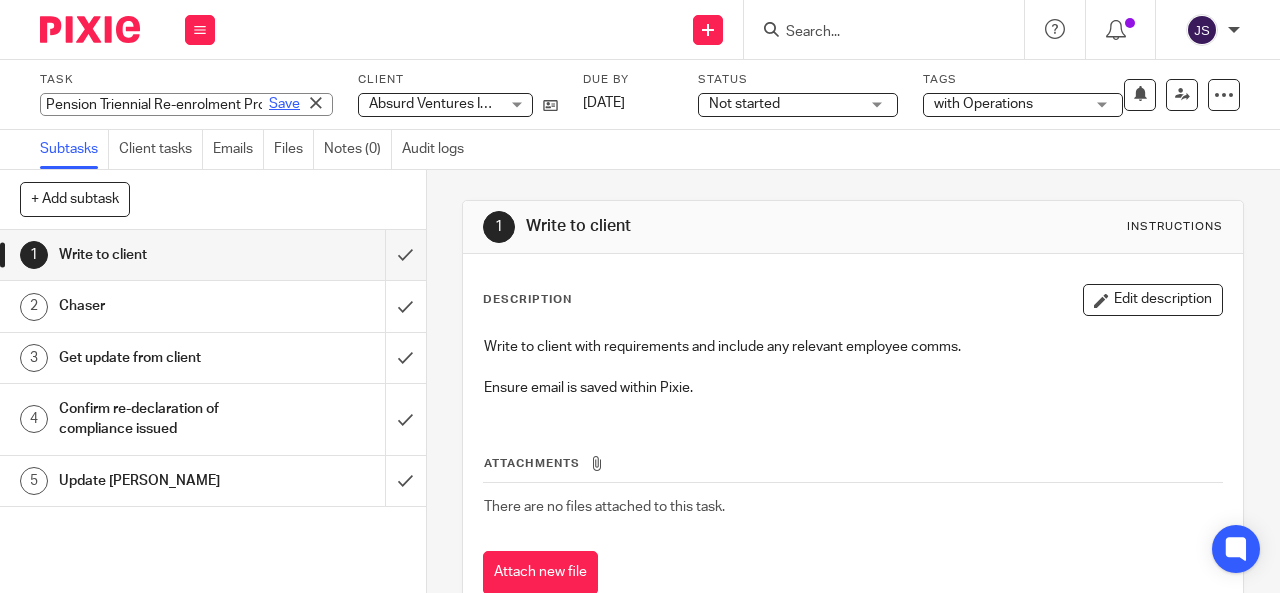click on "Save" at bounding box center (284, 104) 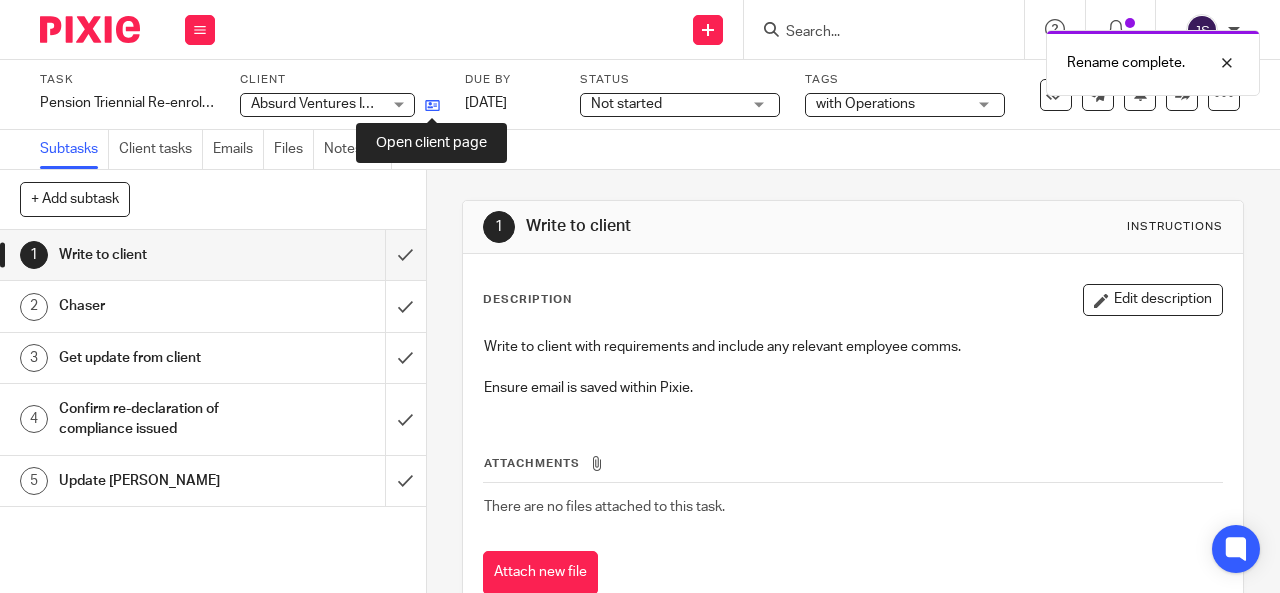 click at bounding box center [432, 105] 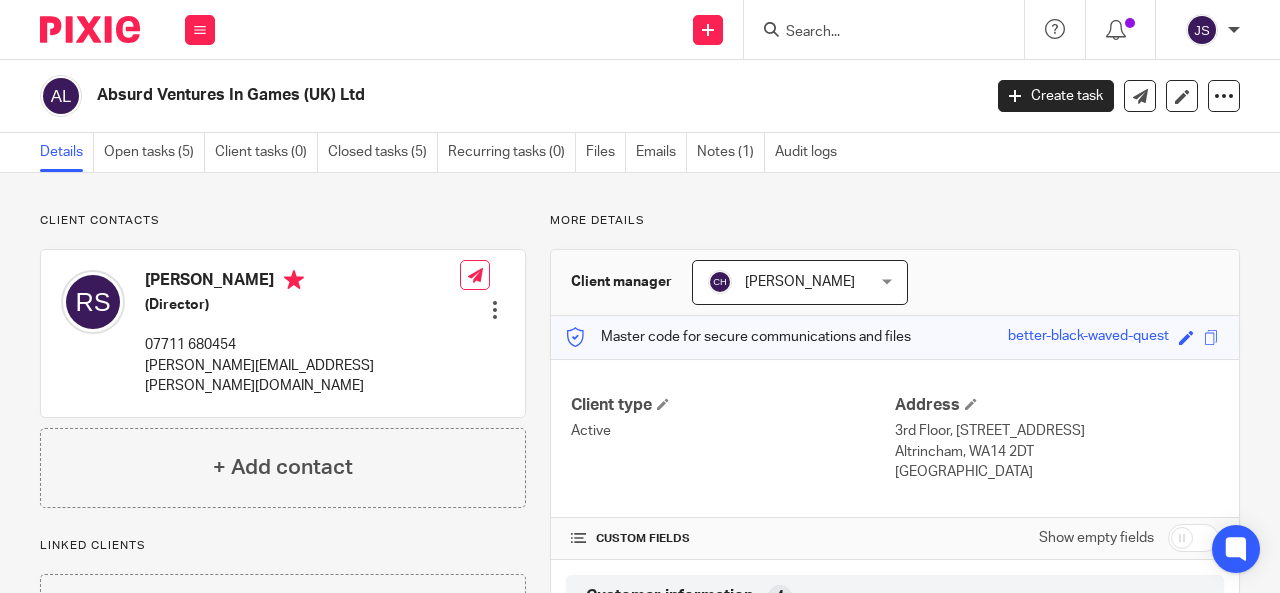 scroll, scrollTop: 0, scrollLeft: 0, axis: both 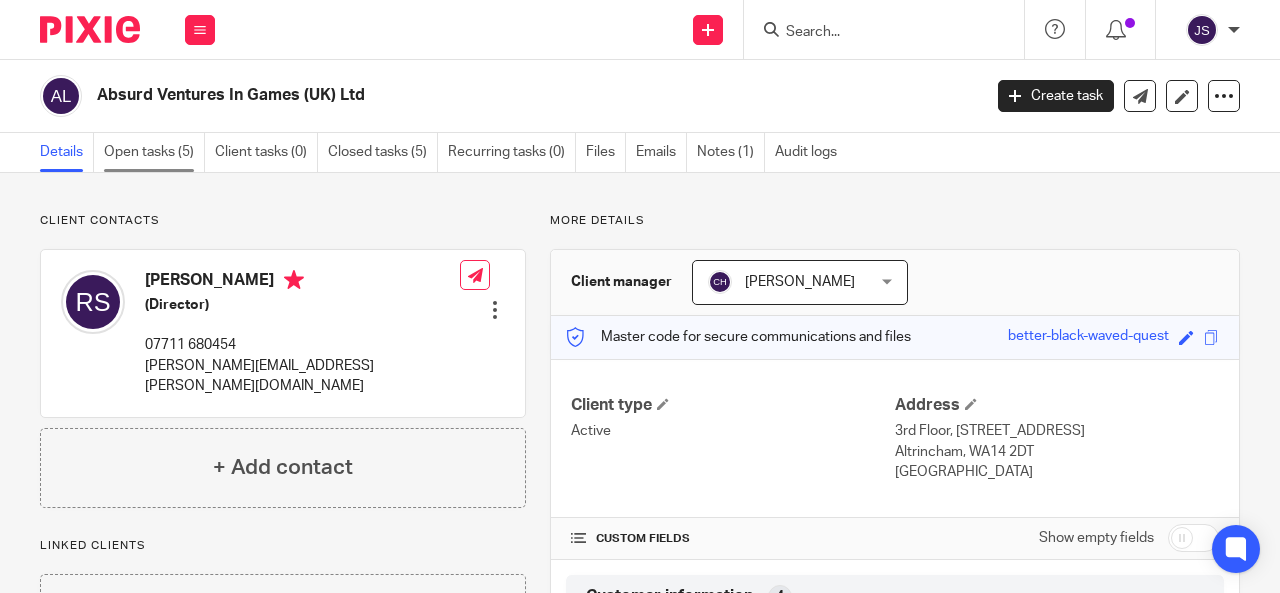 click on "Open tasks (5)" at bounding box center (154, 152) 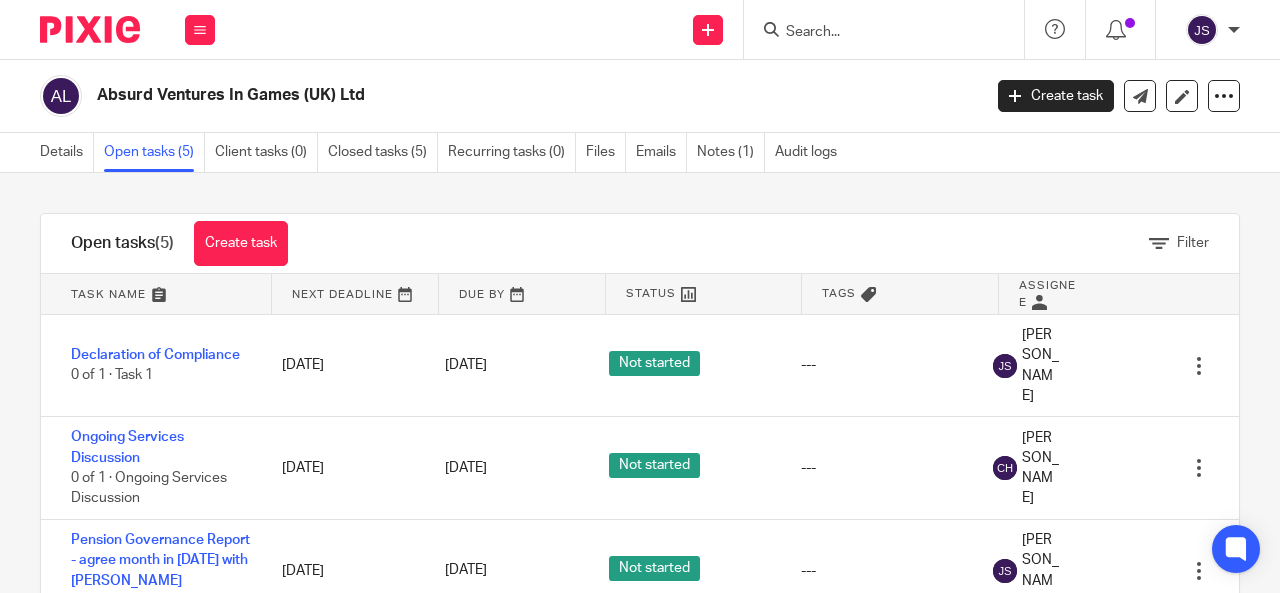scroll, scrollTop: 0, scrollLeft: 0, axis: both 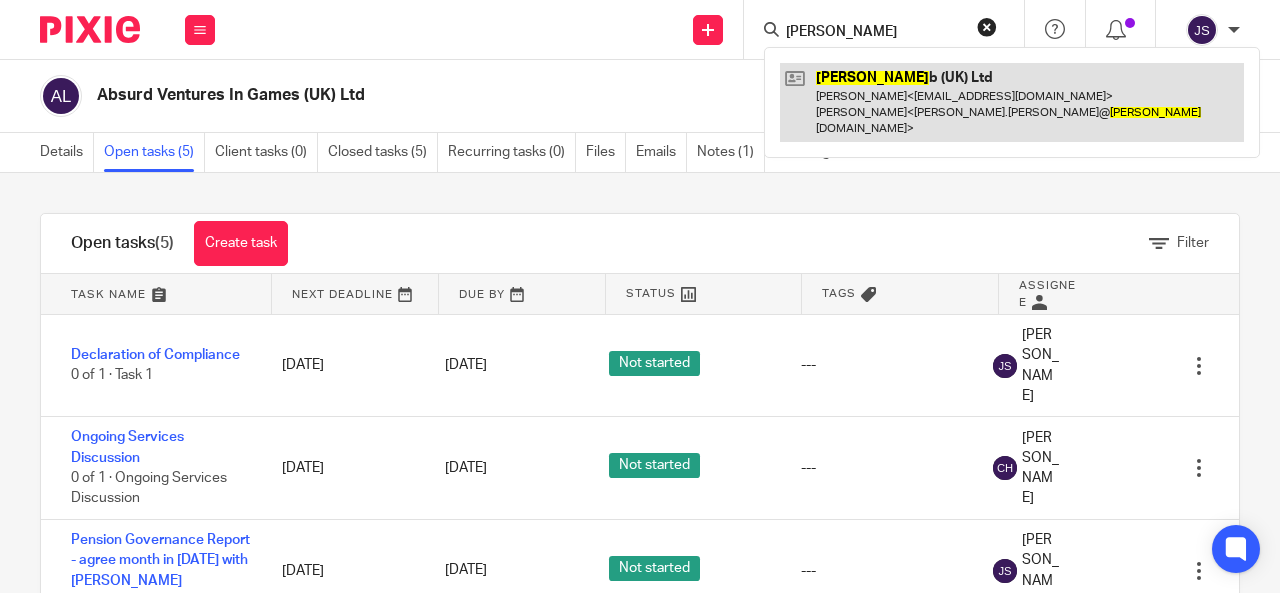 type on "starla" 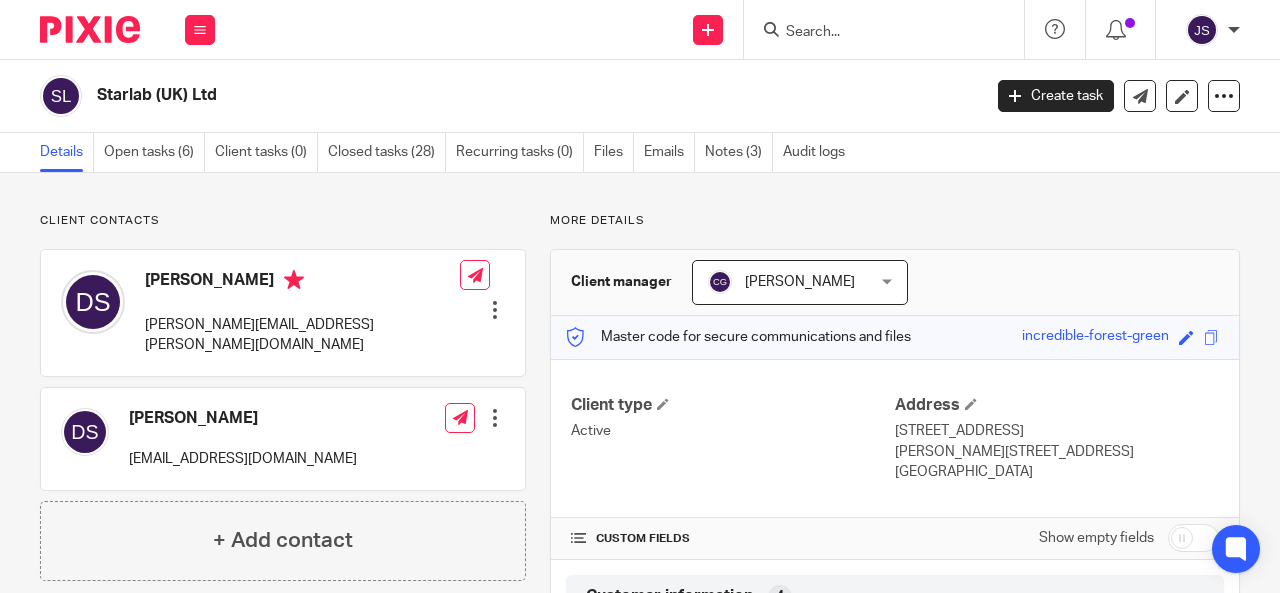 scroll, scrollTop: 0, scrollLeft: 0, axis: both 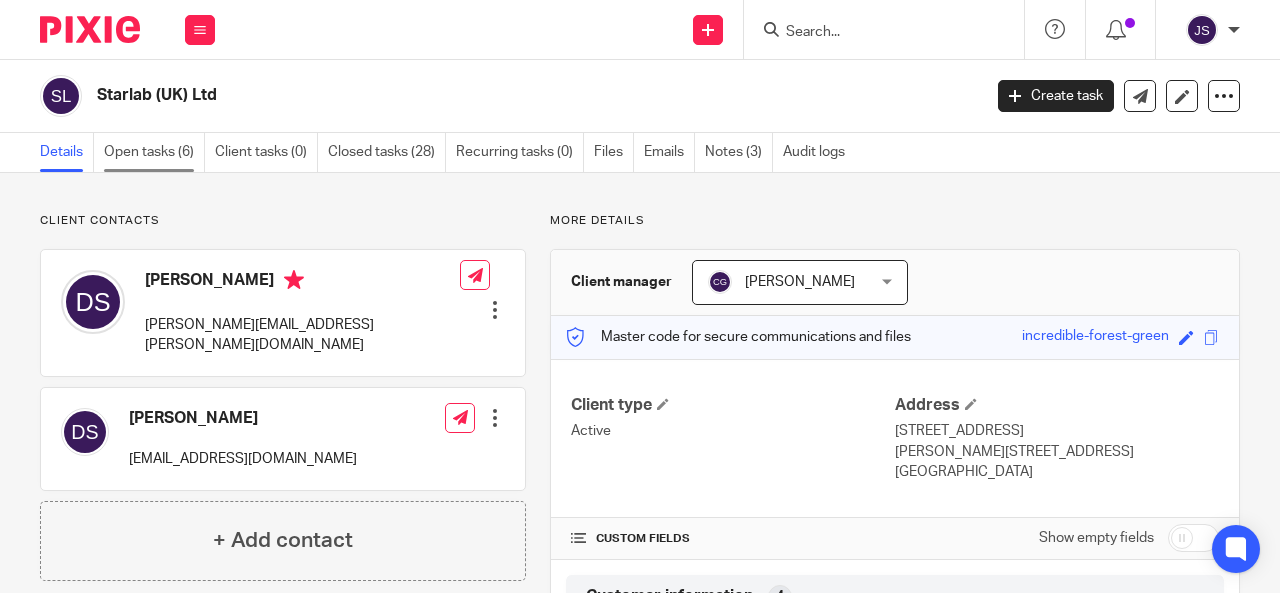 click on "Open tasks (6)" at bounding box center (154, 152) 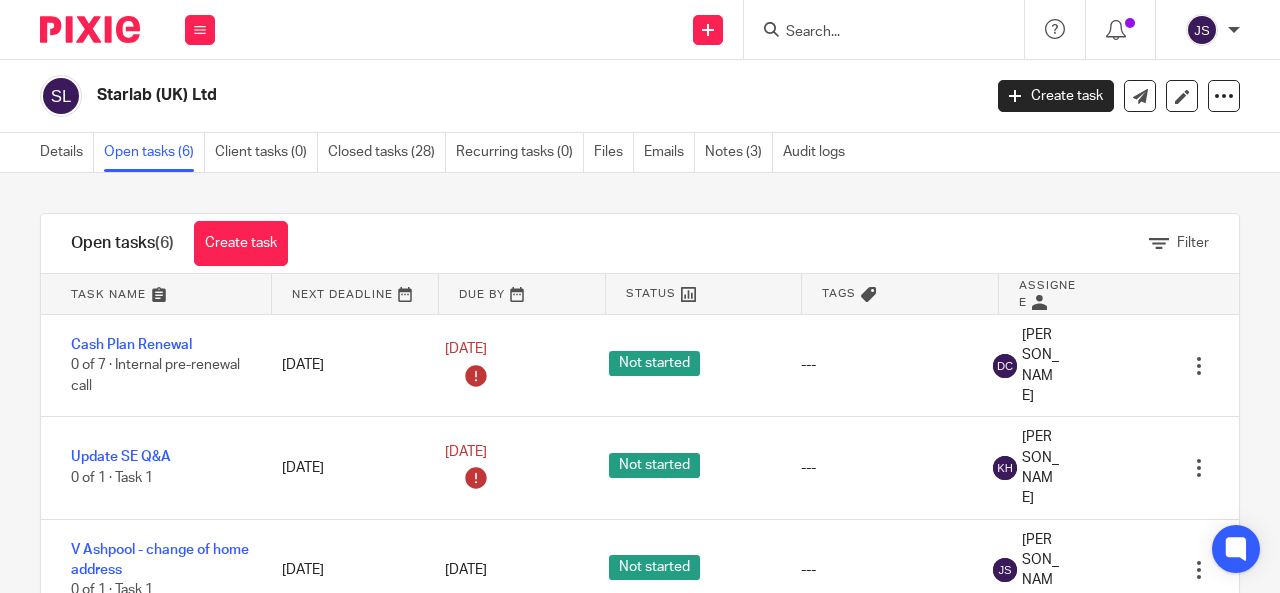 scroll, scrollTop: 0, scrollLeft: 0, axis: both 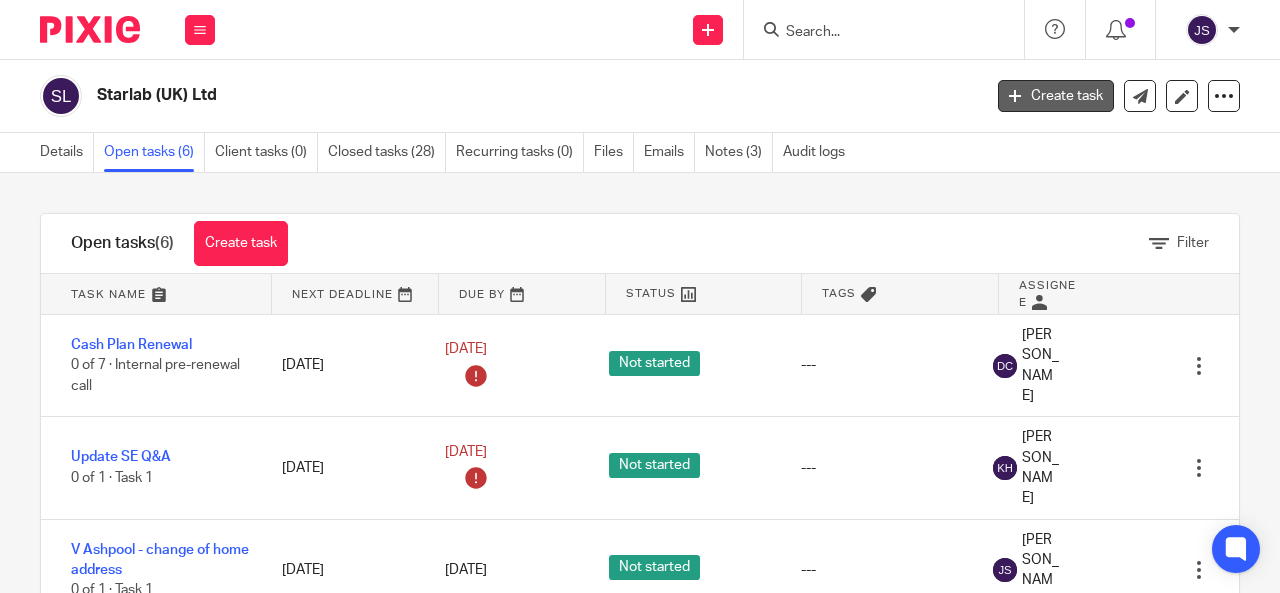 click on "Create task" at bounding box center [1056, 96] 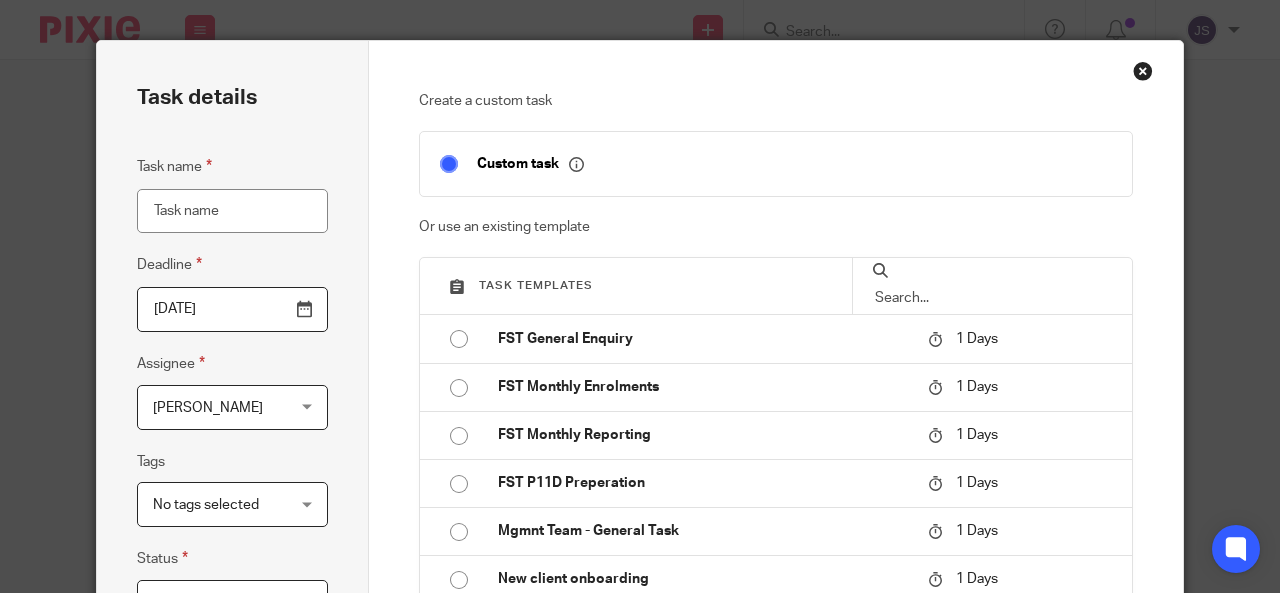 scroll, scrollTop: 0, scrollLeft: 0, axis: both 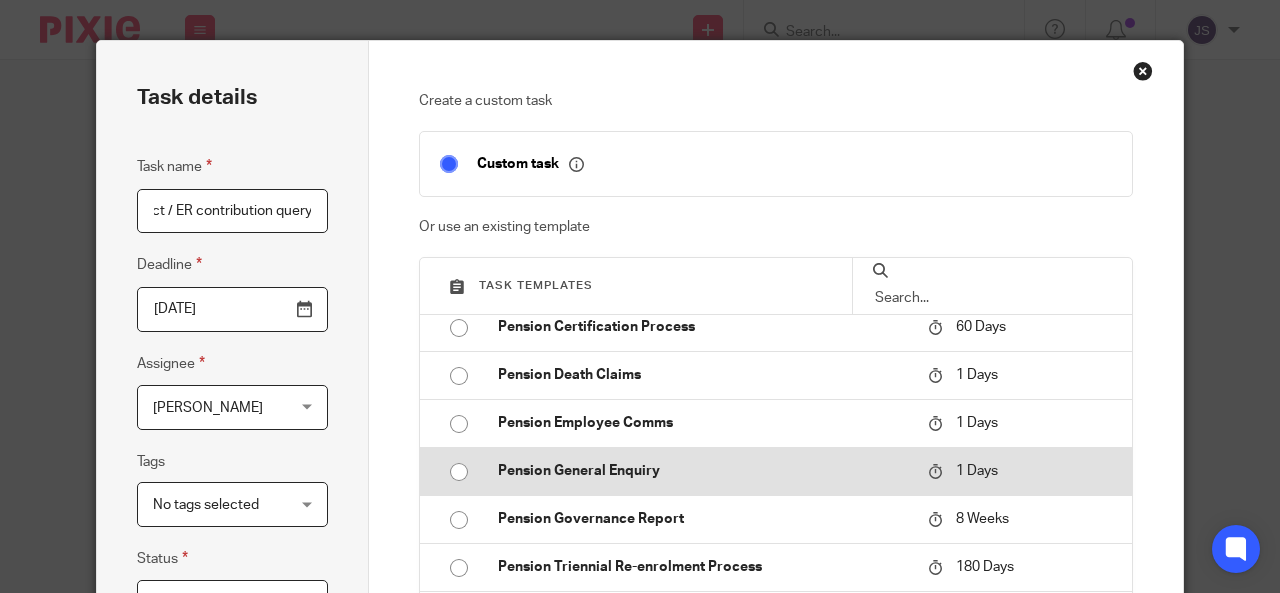 type on "Zero hours contract / ER contribution query" 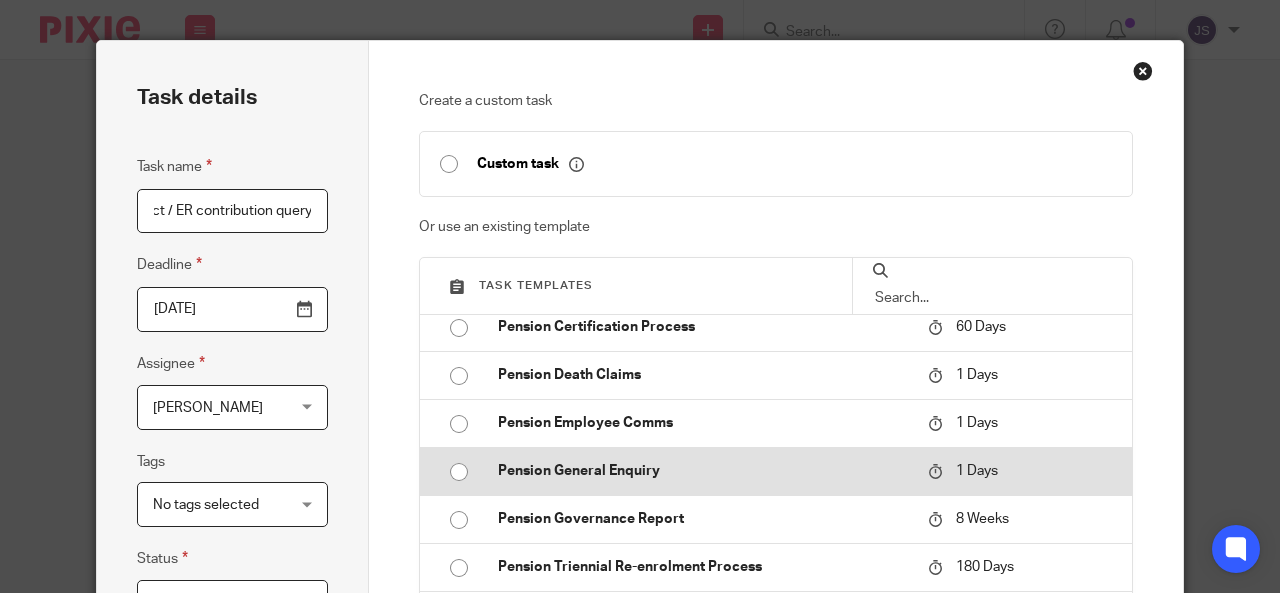 type on "2025-07-12" 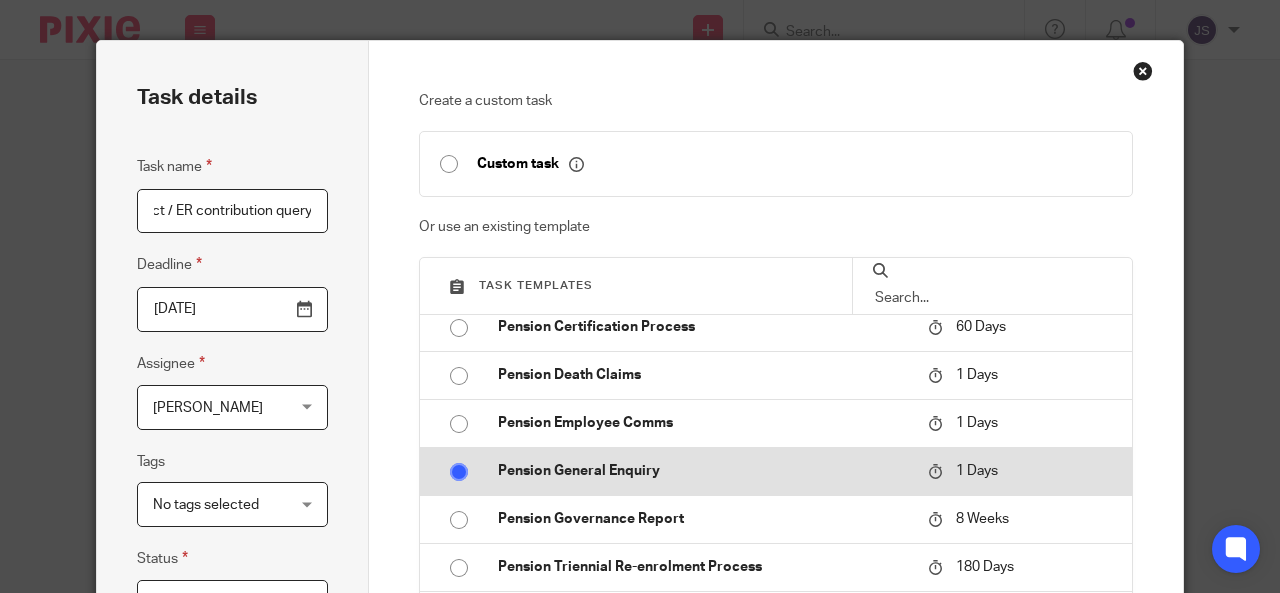 checkbox on "false" 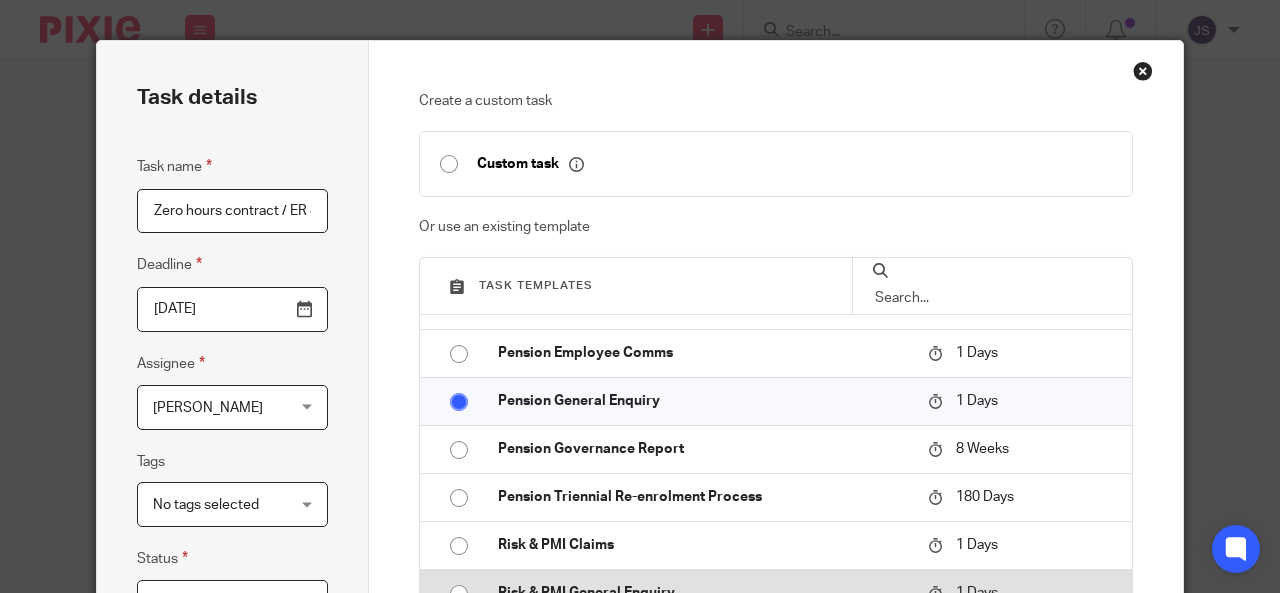 scroll, scrollTop: 471, scrollLeft: 0, axis: vertical 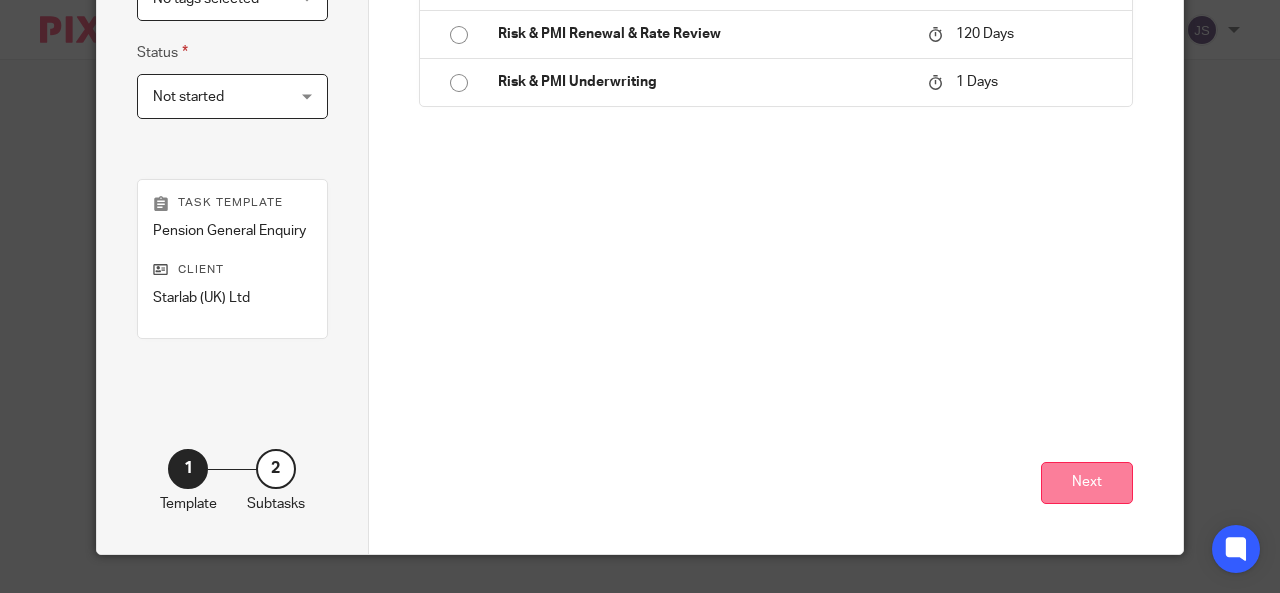 click on "Next" at bounding box center (1087, 483) 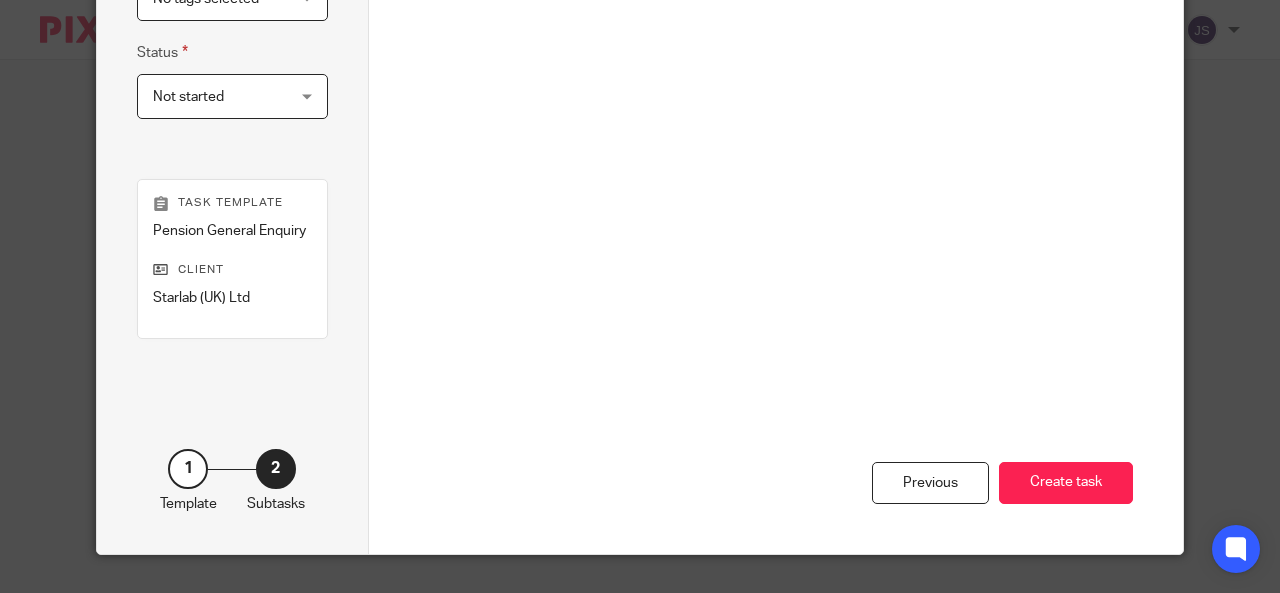click on "Create task" at bounding box center (1066, 483) 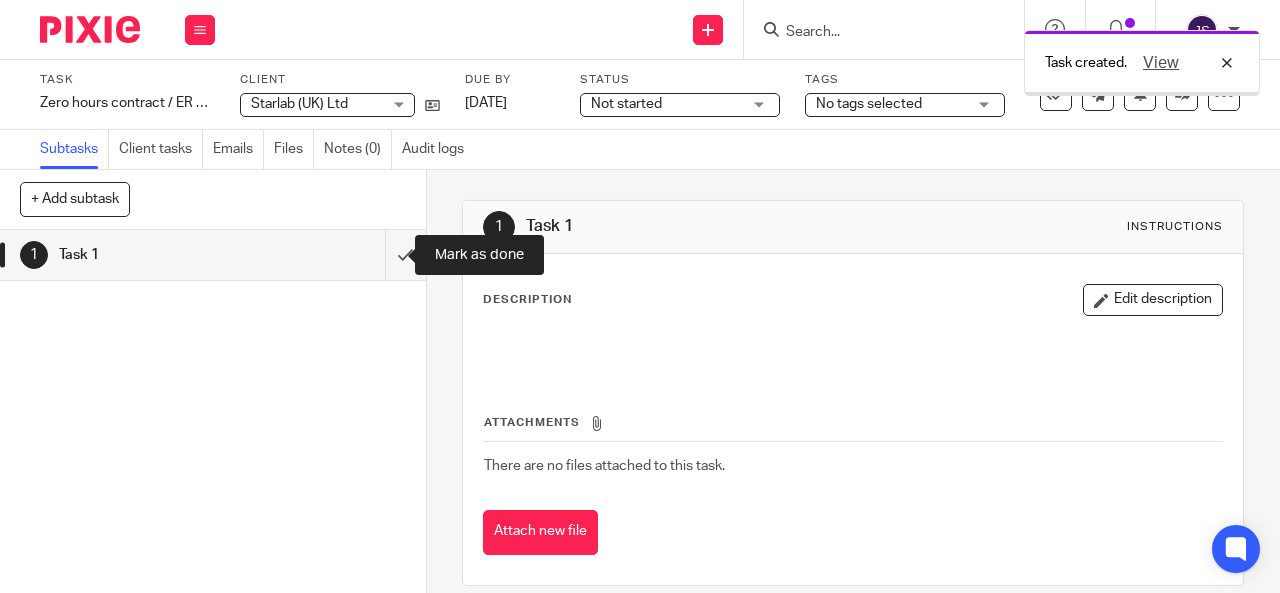 scroll, scrollTop: 0, scrollLeft: 0, axis: both 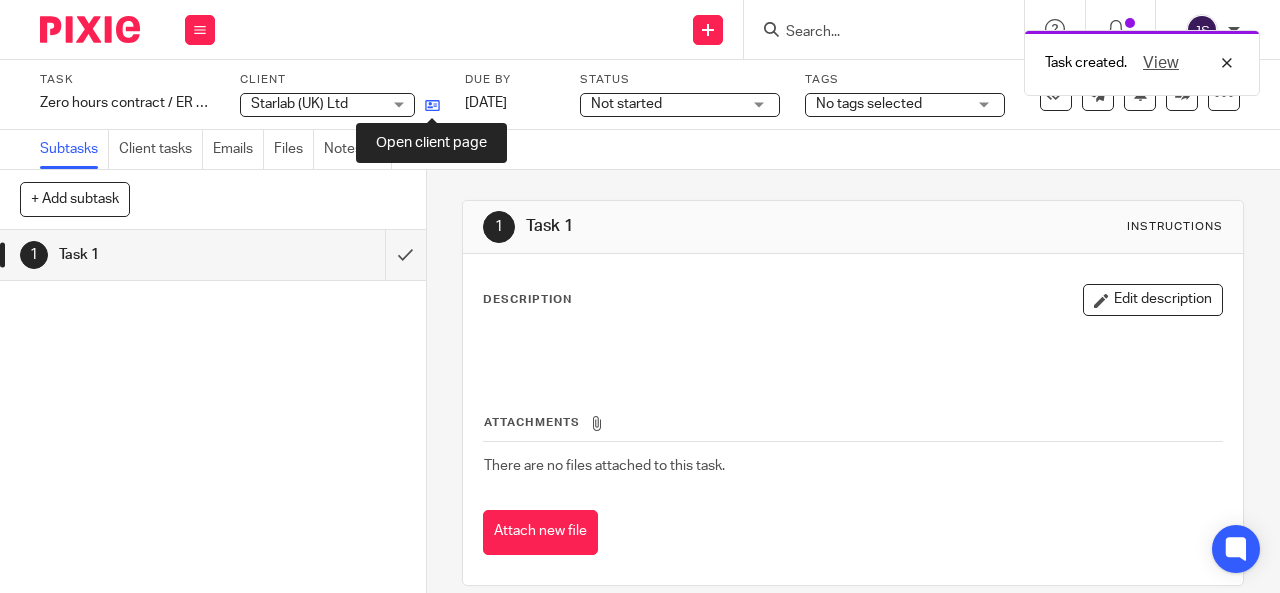 click at bounding box center [432, 105] 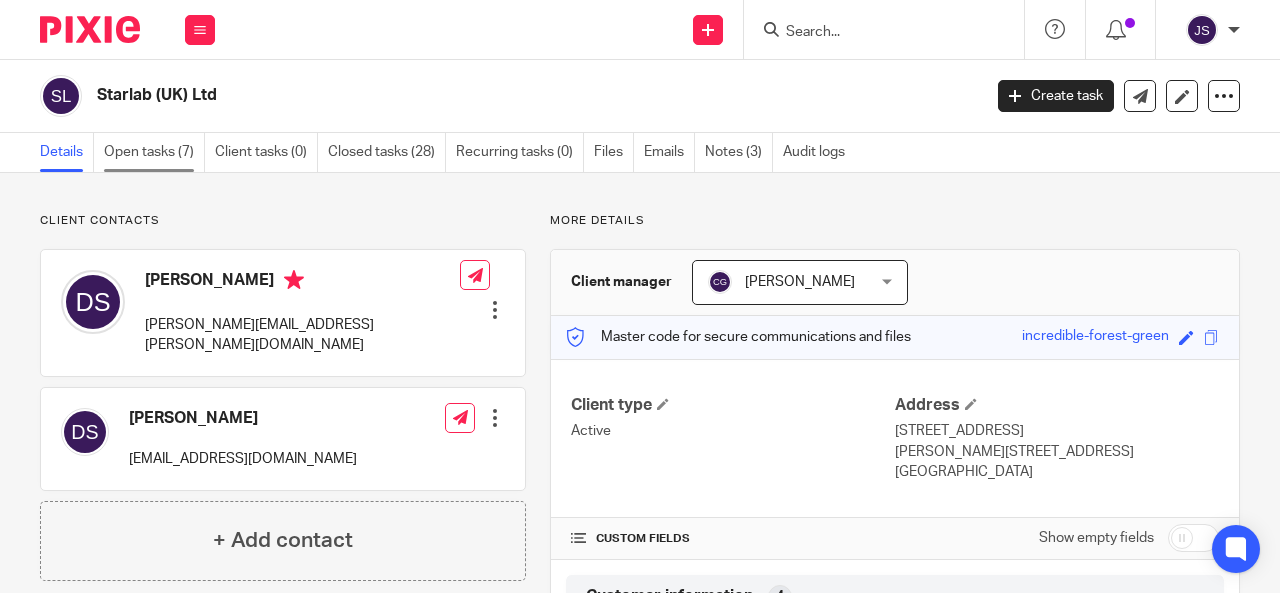 scroll, scrollTop: 0, scrollLeft: 0, axis: both 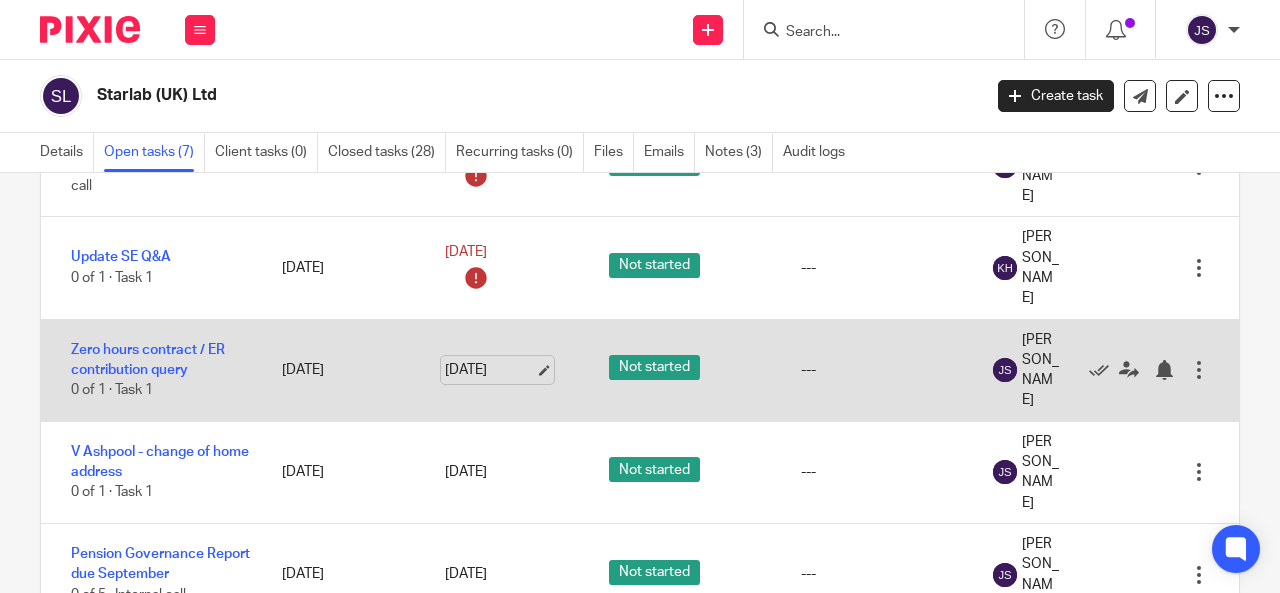 click on "[DATE]" at bounding box center [490, 370] 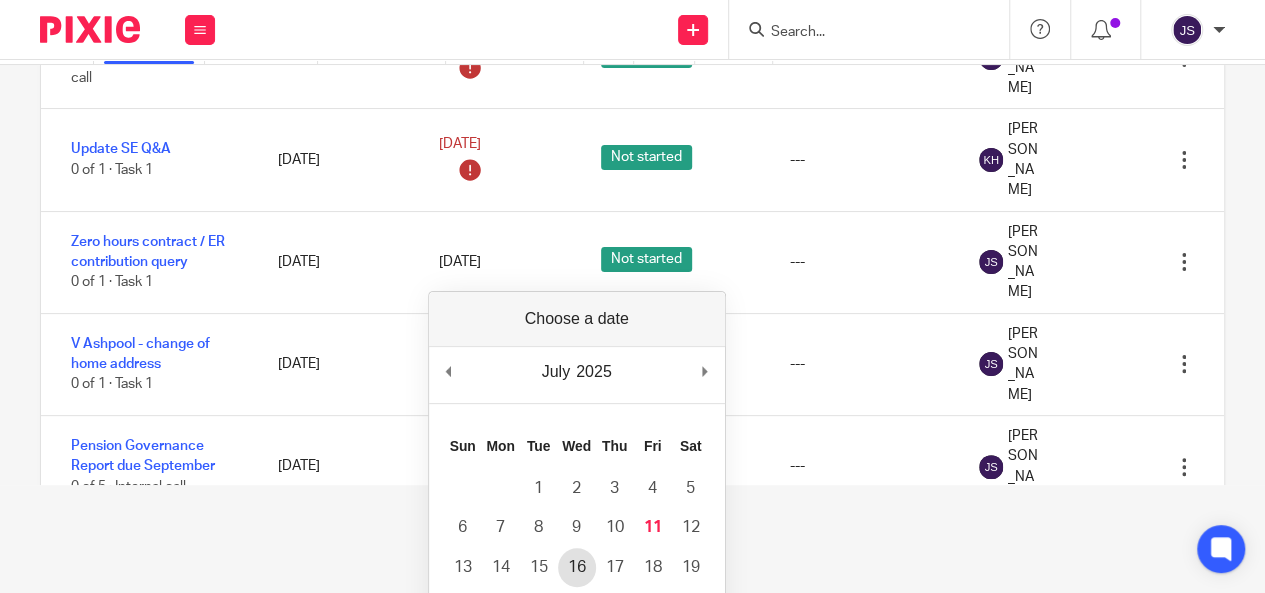 scroll, scrollTop: 200, scrollLeft: 0, axis: vertical 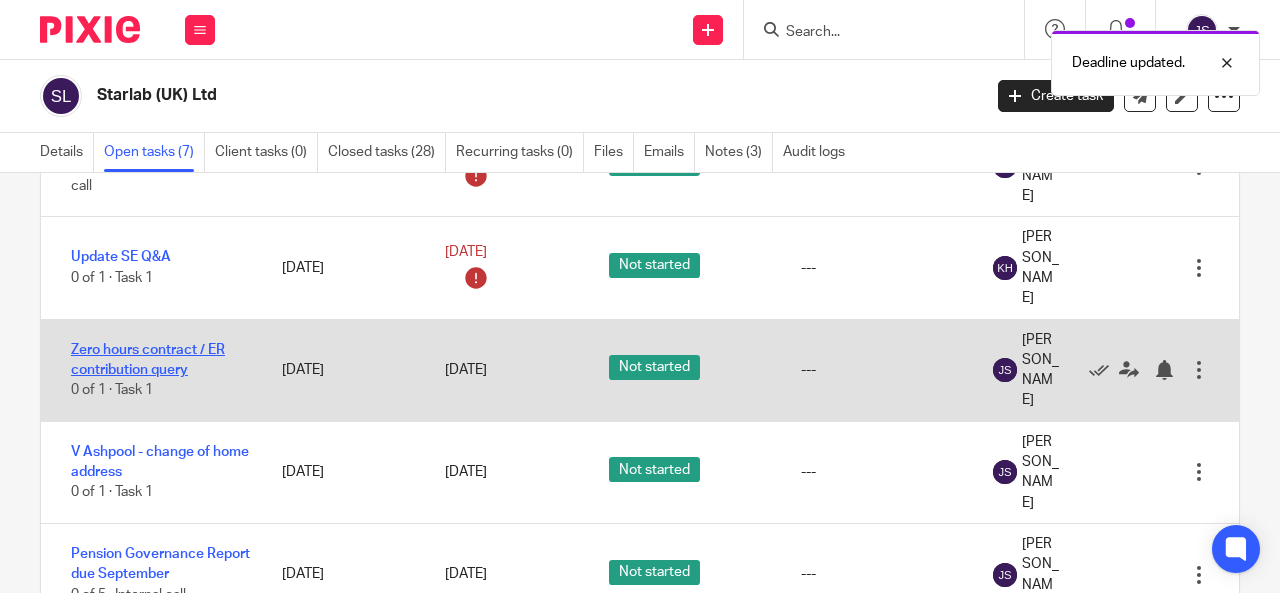 click on "Zero hours contract / ER contribution query" at bounding box center [148, 360] 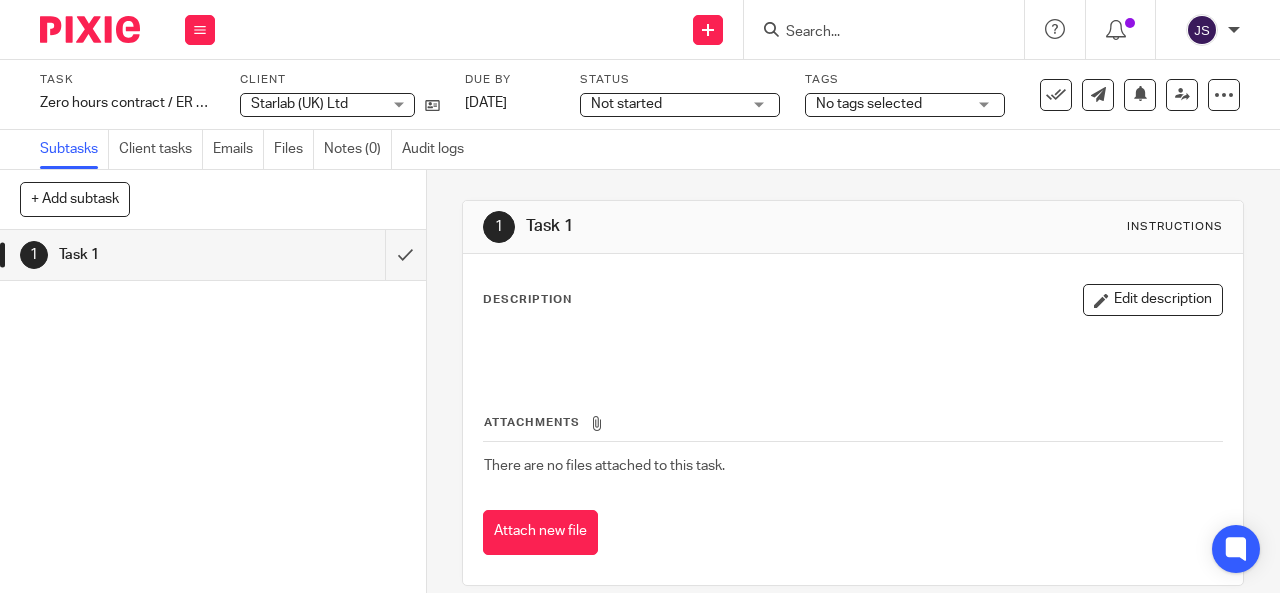 scroll, scrollTop: 0, scrollLeft: 0, axis: both 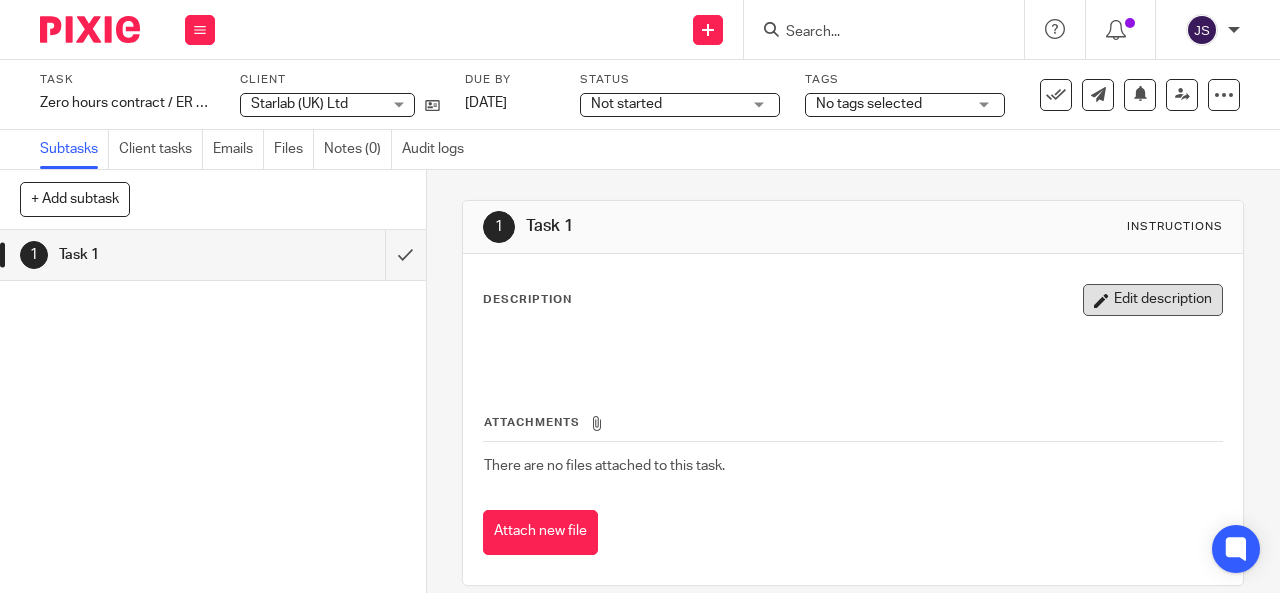 click on "Edit description" at bounding box center [1153, 300] 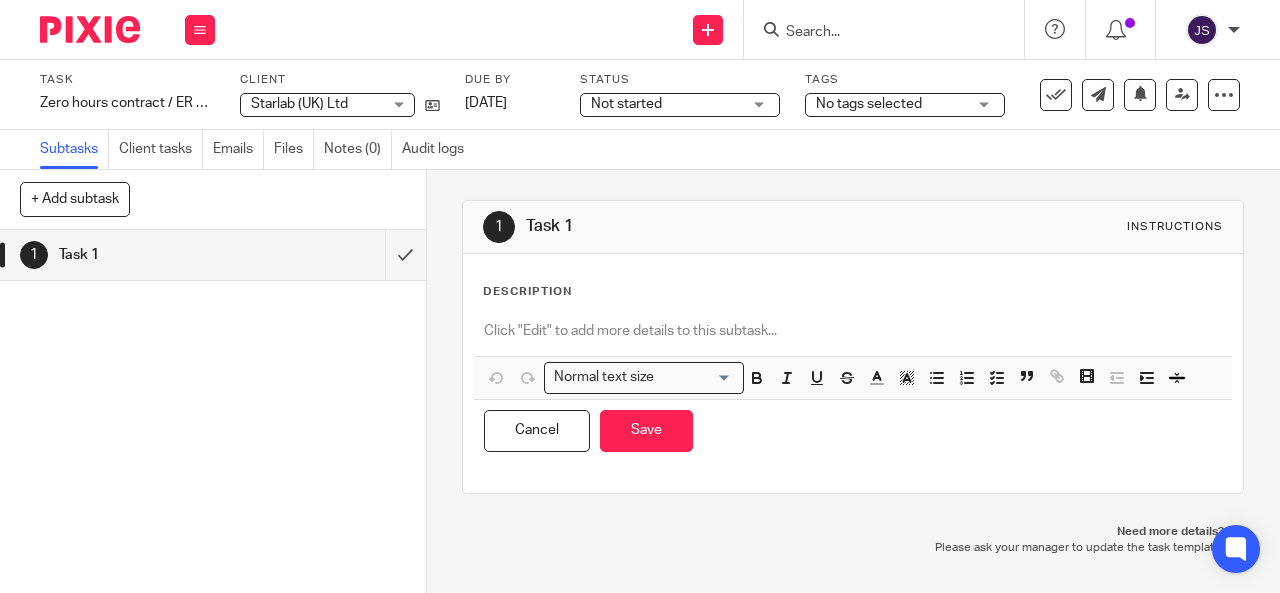 click at bounding box center [853, 333] 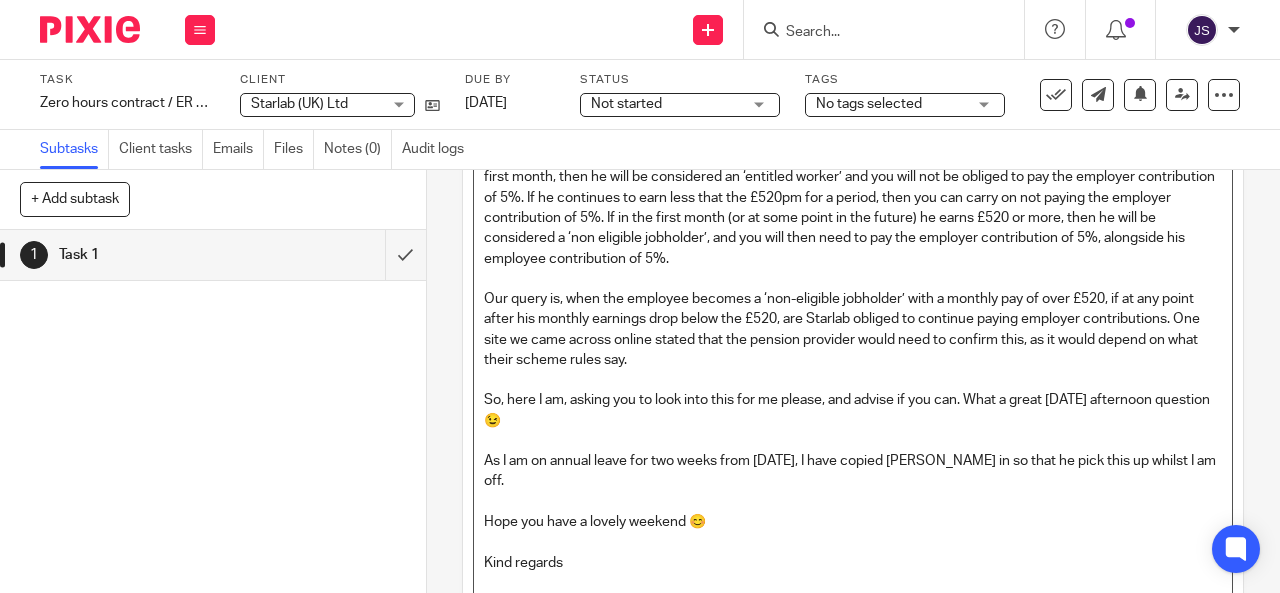 scroll, scrollTop: 0, scrollLeft: 0, axis: both 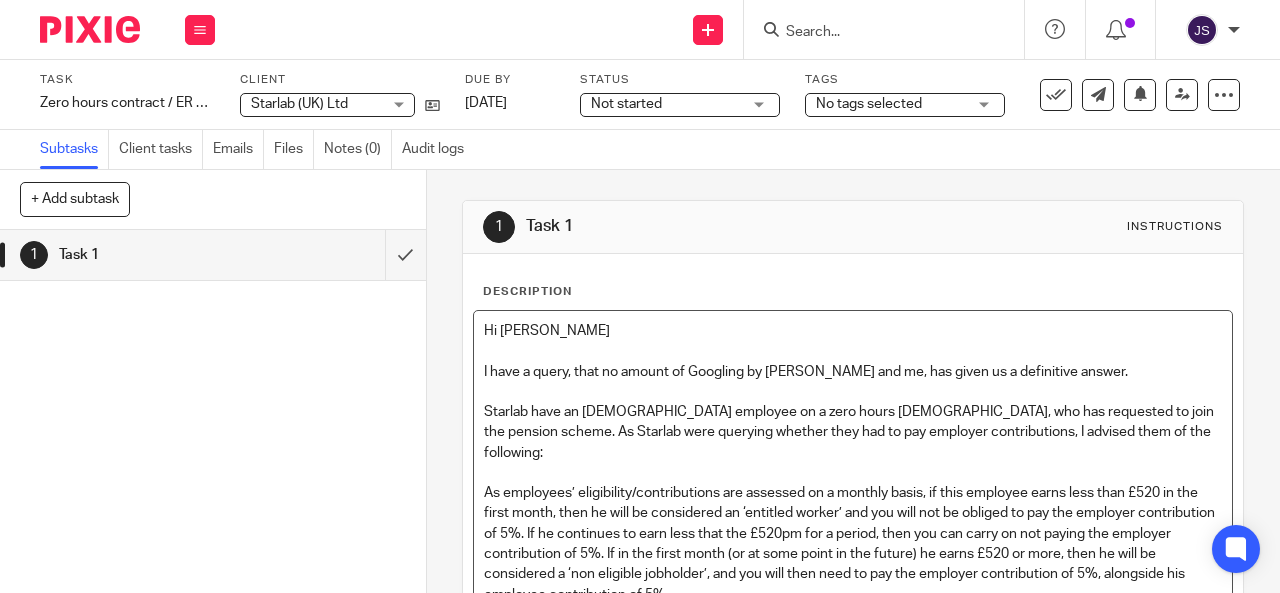 click on "Hi Jo" at bounding box center (853, 331) 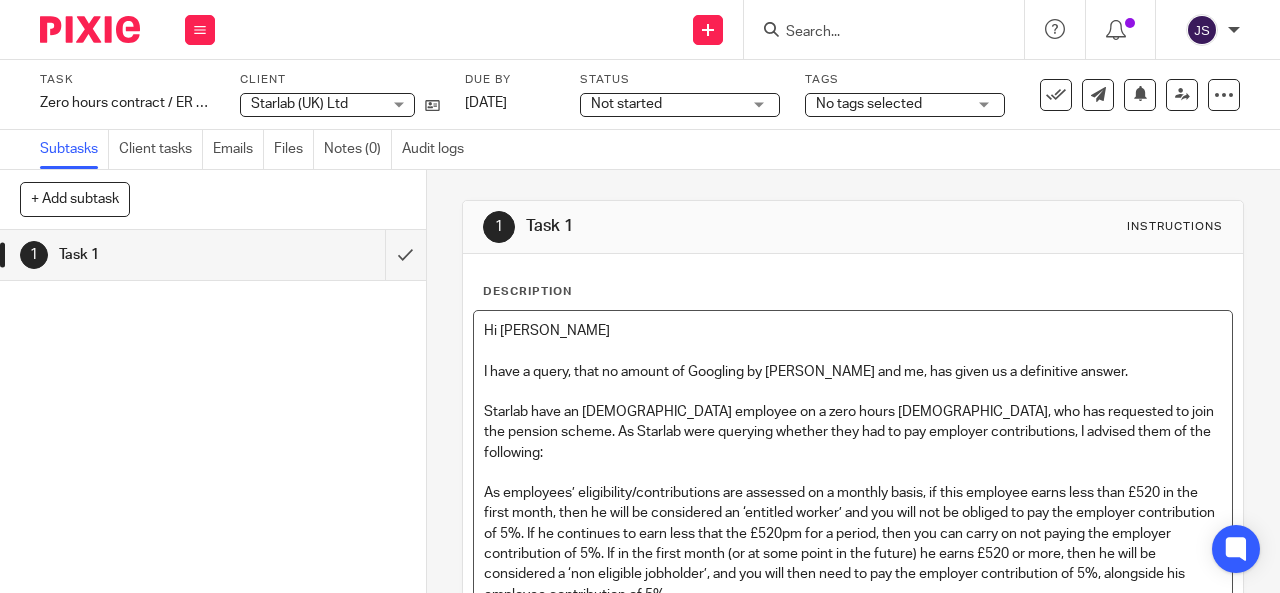 type 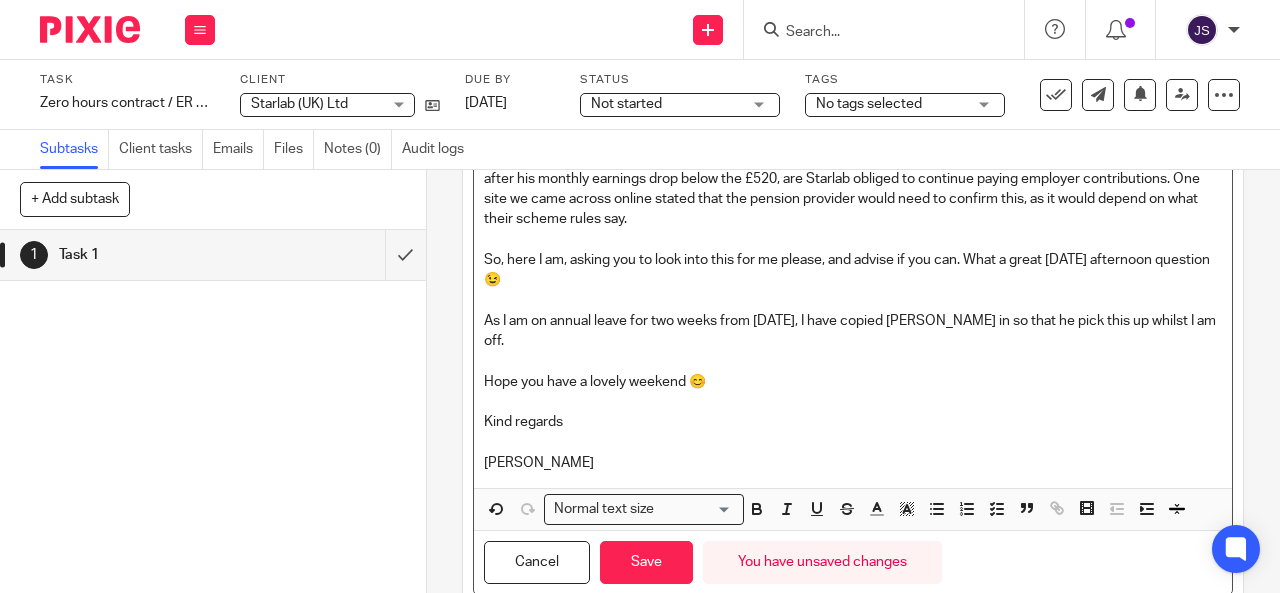 scroll, scrollTop: 588, scrollLeft: 0, axis: vertical 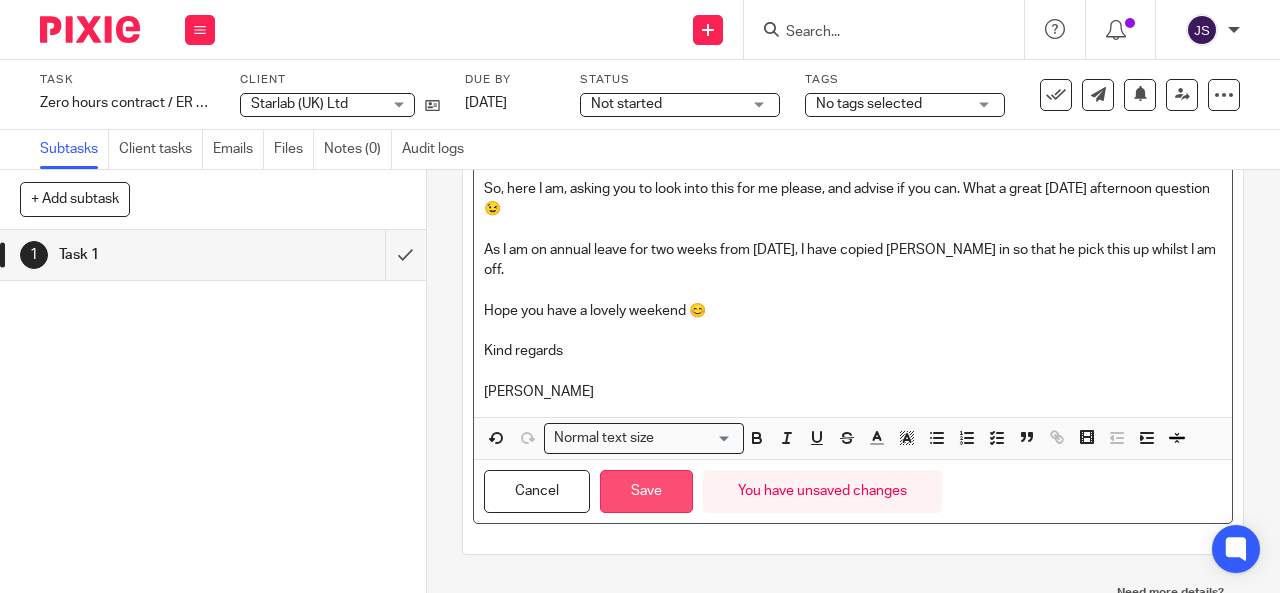 click on "Save" at bounding box center (646, 491) 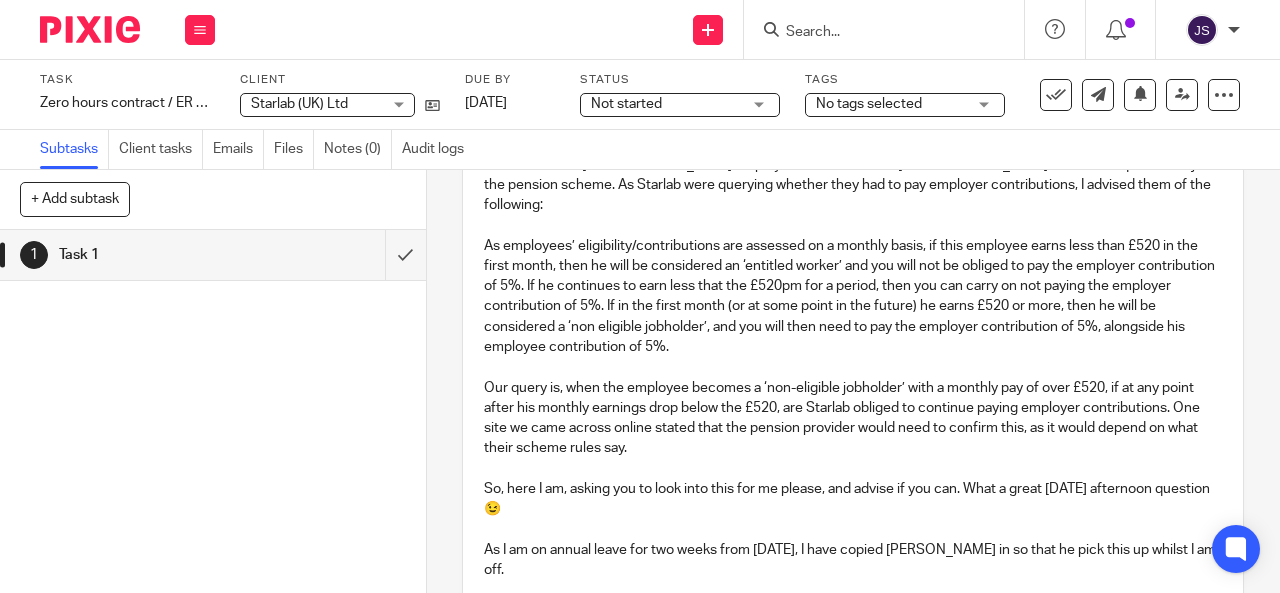 scroll, scrollTop: 0, scrollLeft: 0, axis: both 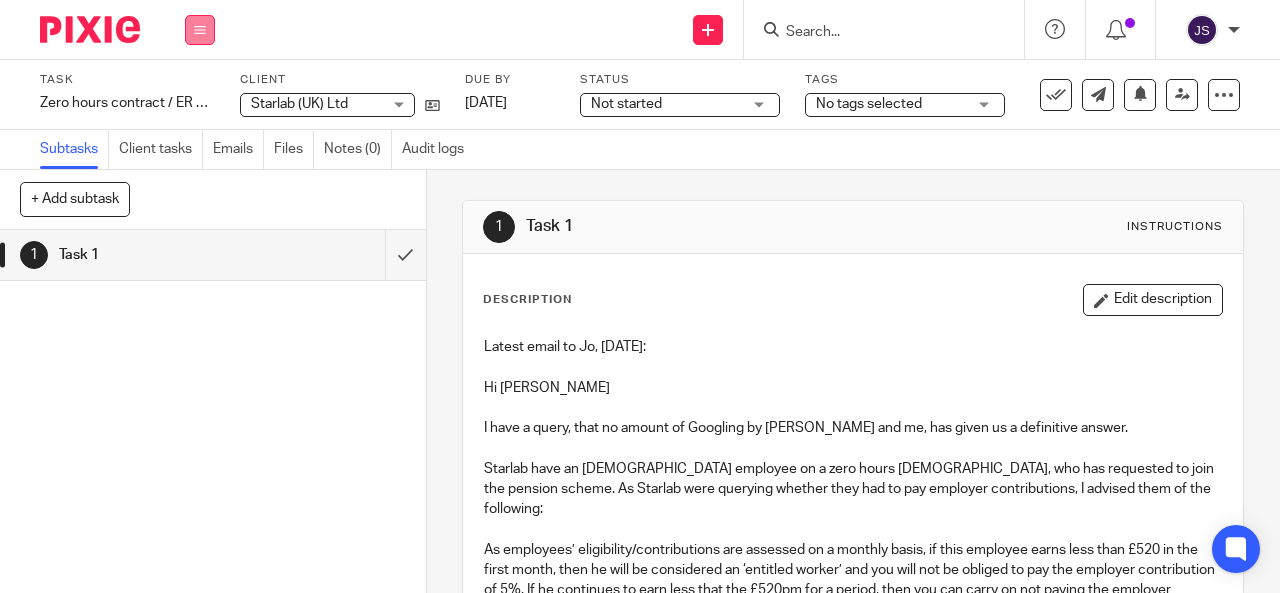 click at bounding box center [200, 30] 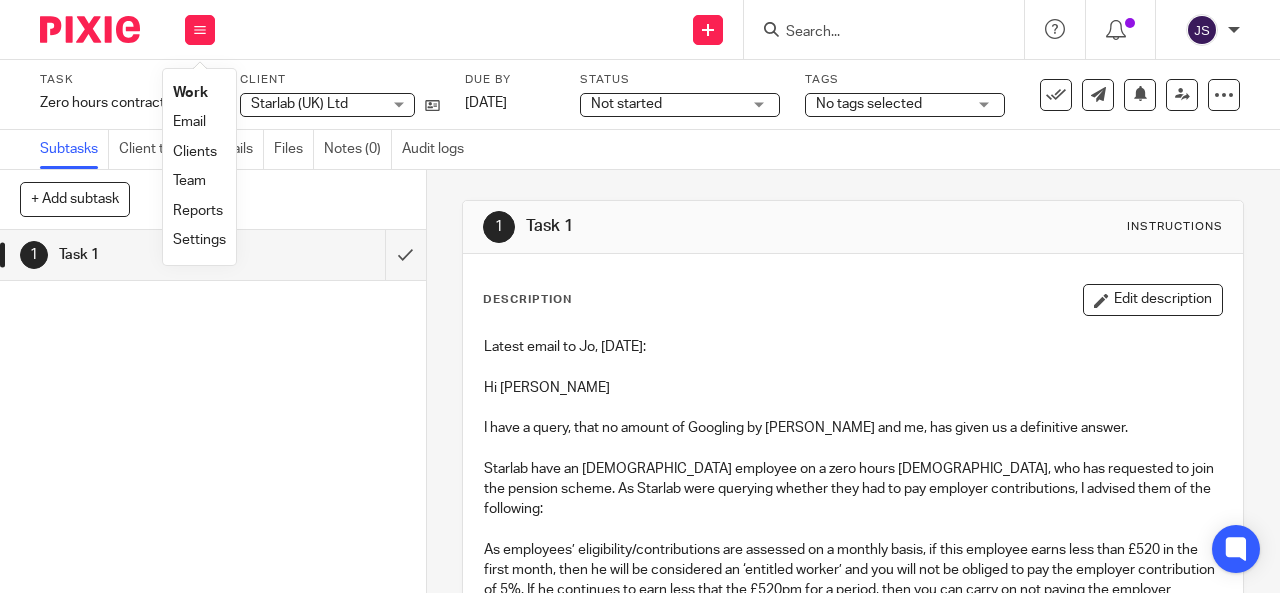 click on "Work" at bounding box center [190, 93] 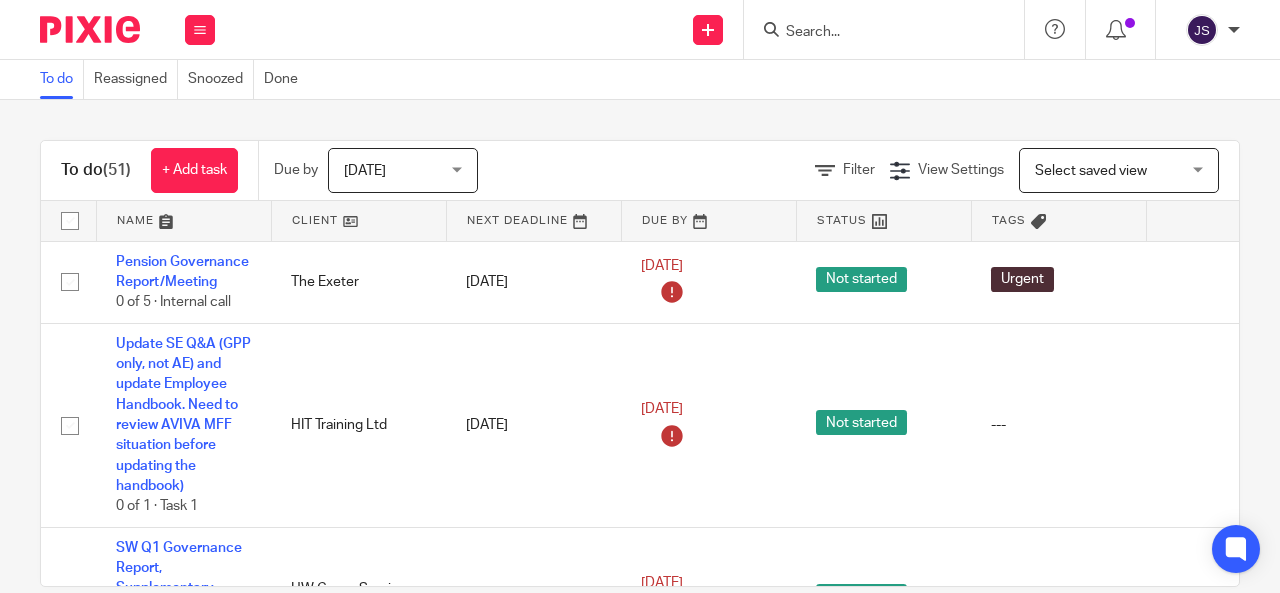 scroll, scrollTop: 0, scrollLeft: 0, axis: both 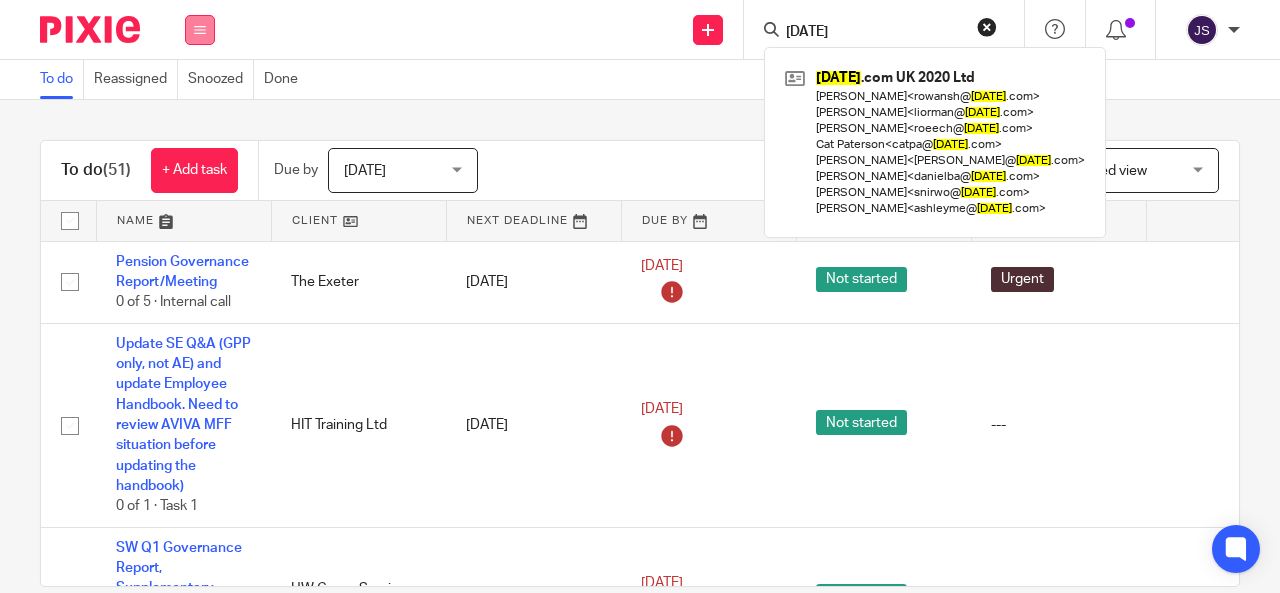 type on "monday" 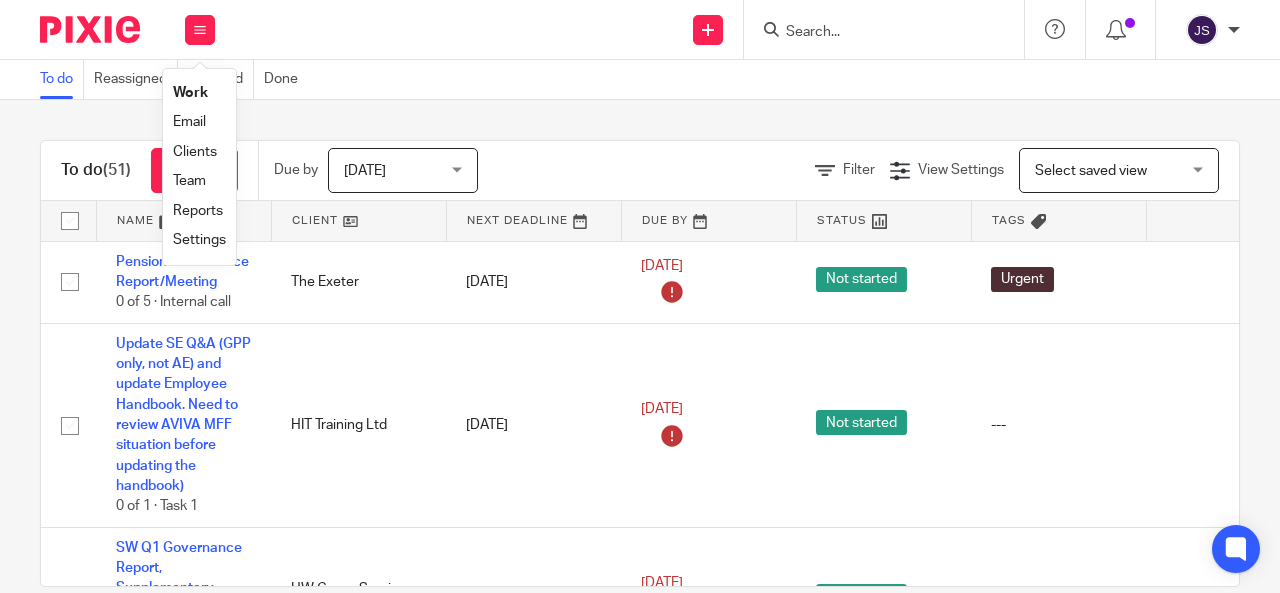 click on "Work" at bounding box center (190, 93) 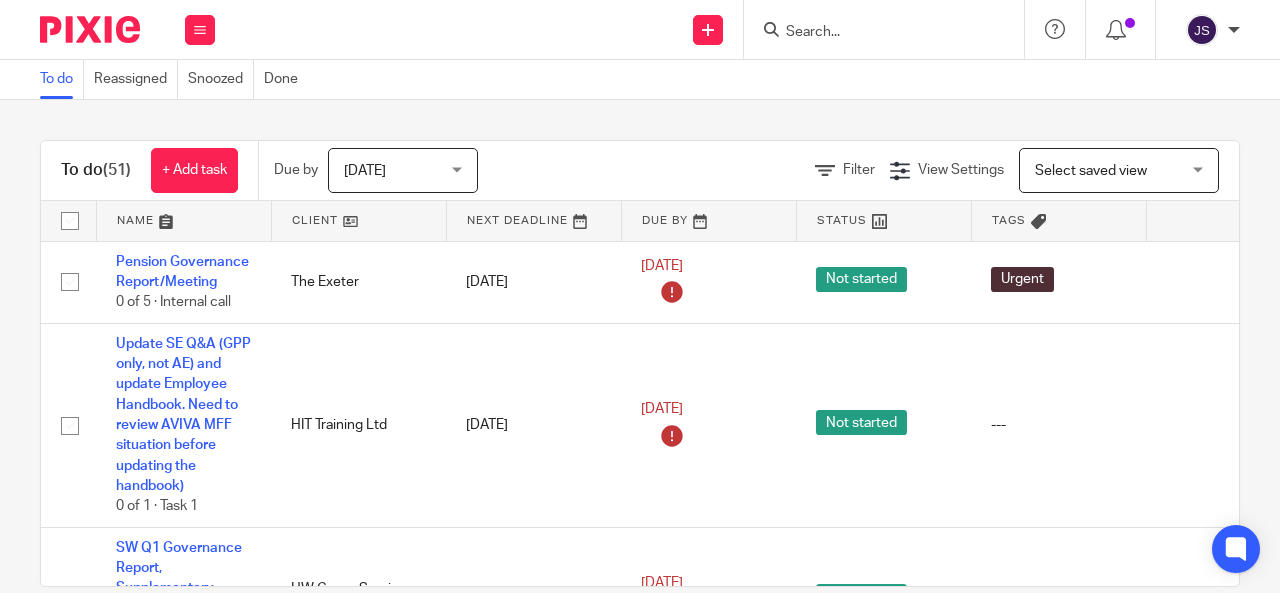 scroll, scrollTop: 0, scrollLeft: 0, axis: both 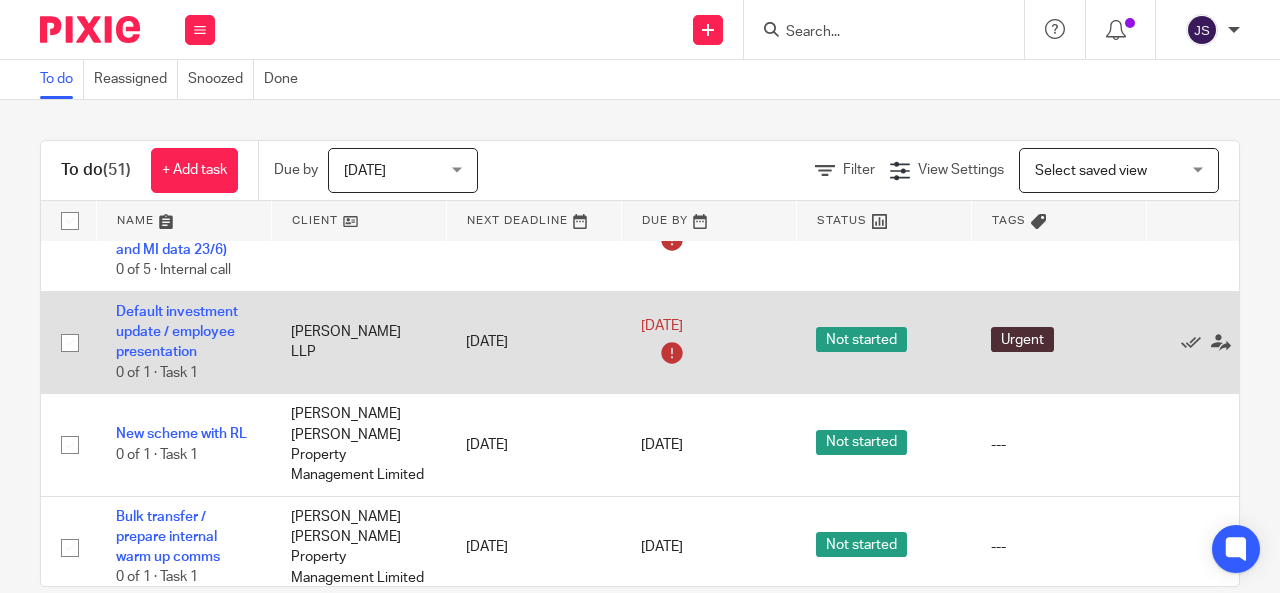 click at bounding box center (672, 353) 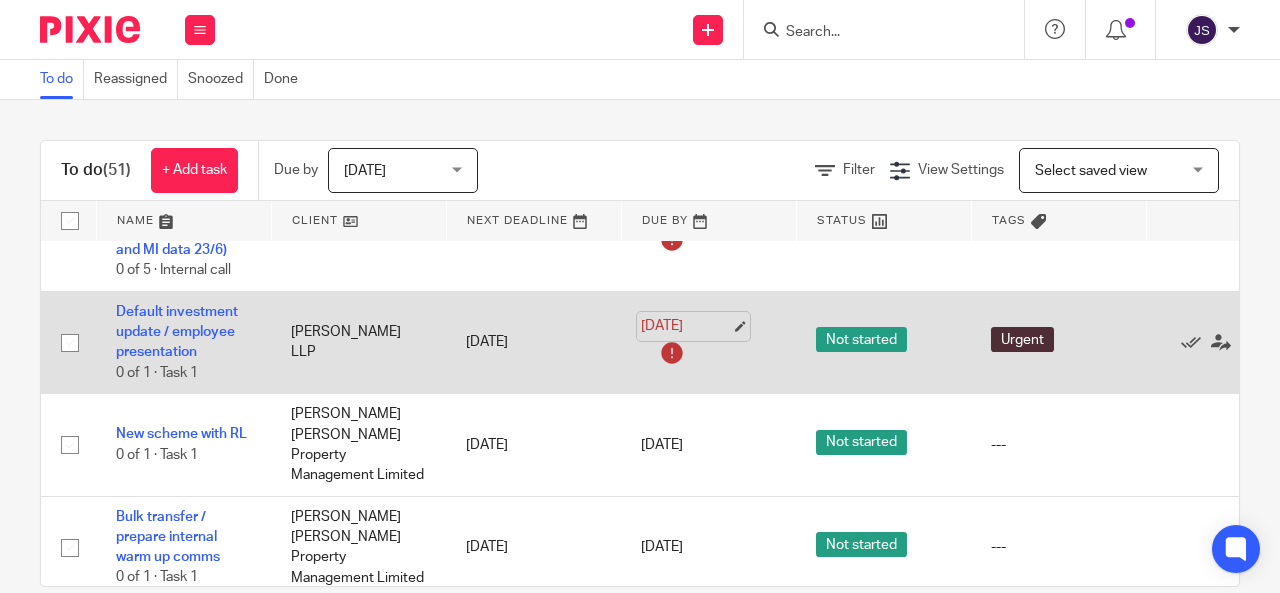 click on "9 Jul 2025" at bounding box center [686, 326] 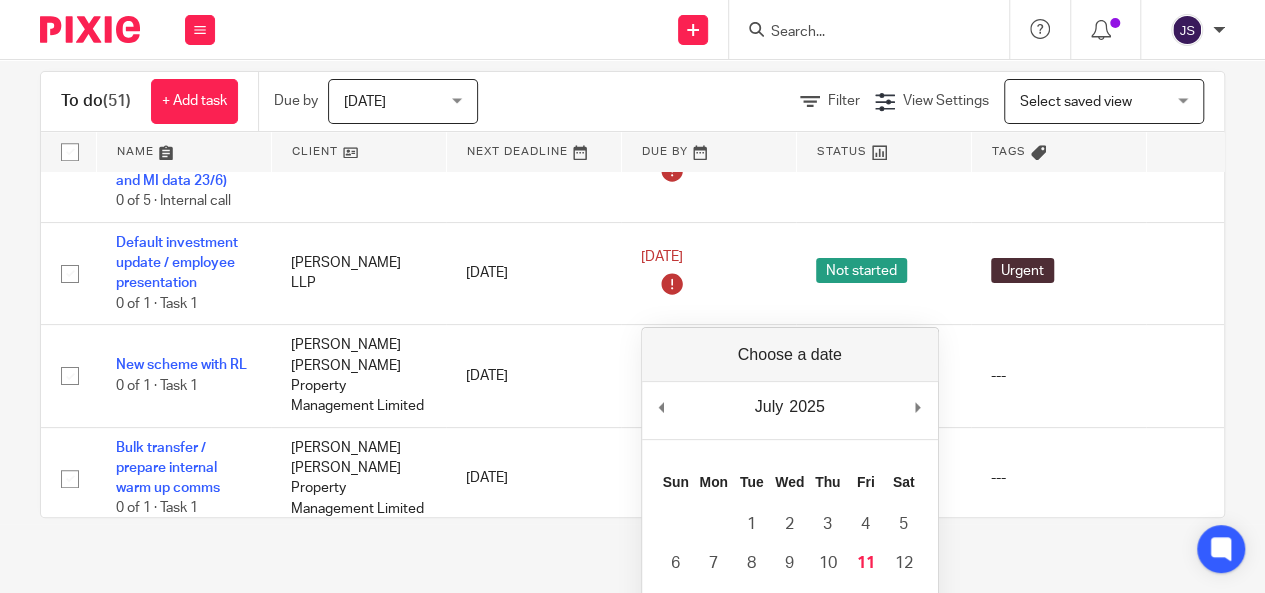 scroll, scrollTop: 100, scrollLeft: 0, axis: vertical 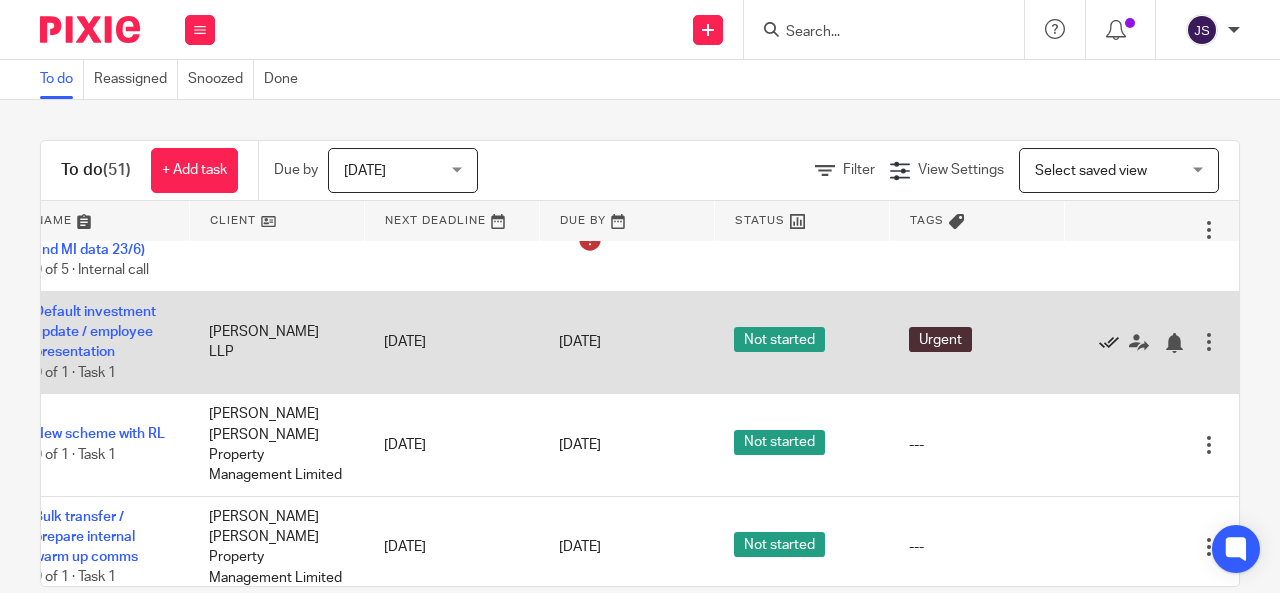 click at bounding box center (1109, 343) 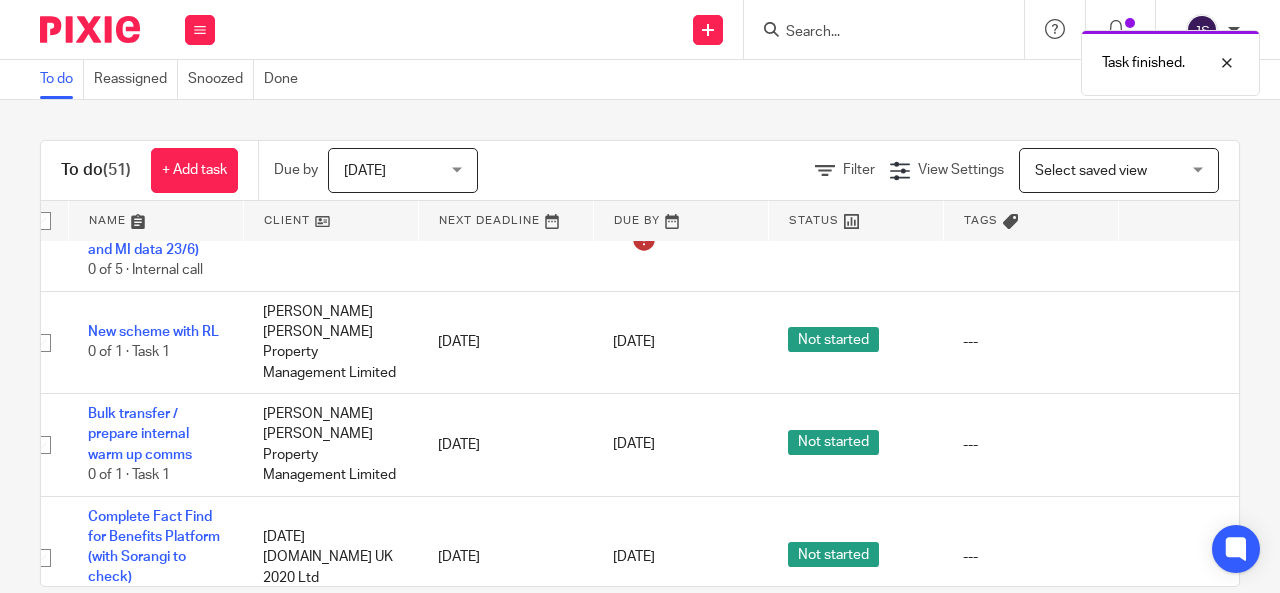 scroll, scrollTop: 1200, scrollLeft: 0, axis: vertical 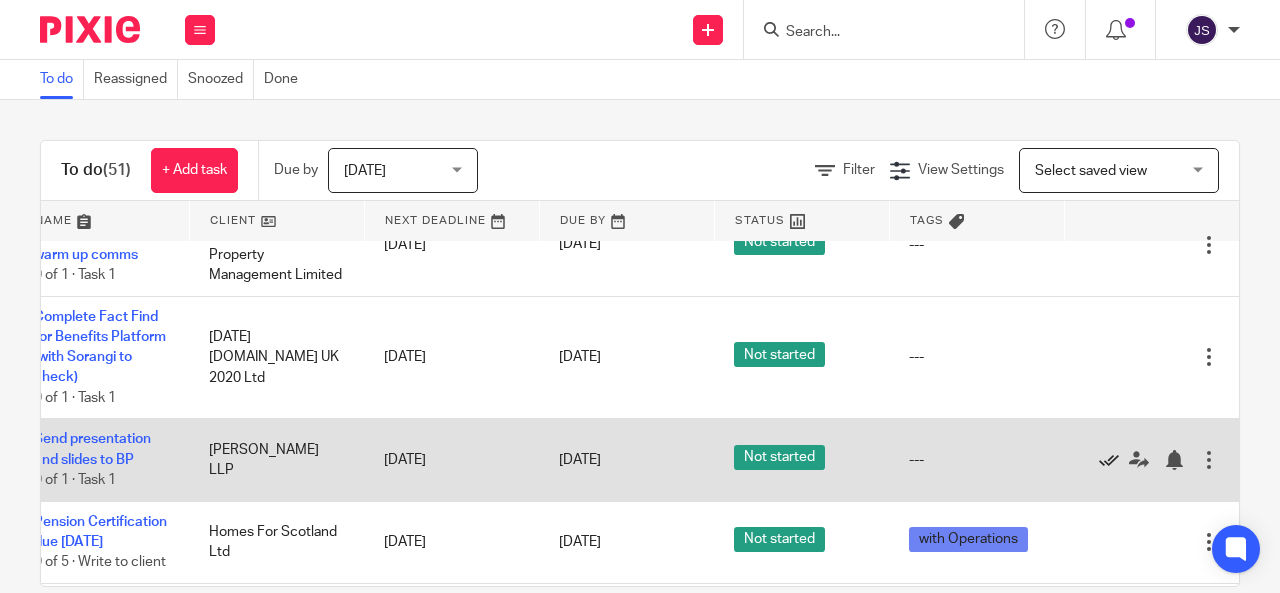 click at bounding box center (1109, 460) 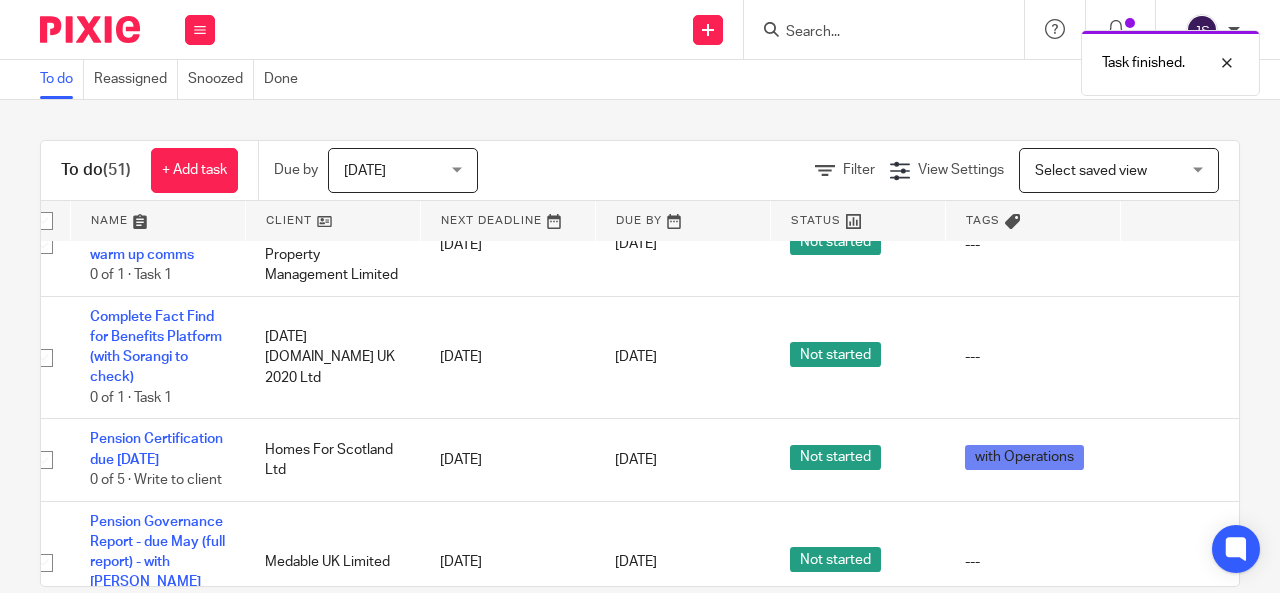 scroll, scrollTop: 1400, scrollLeft: 0, axis: vertical 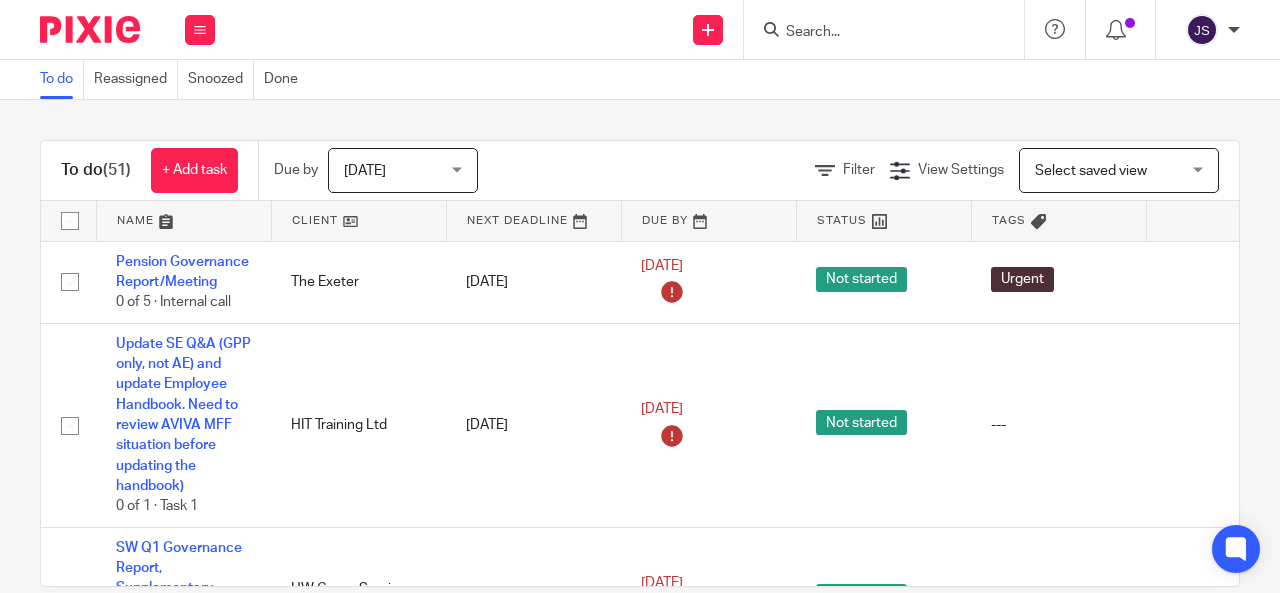 click at bounding box center [880, 29] 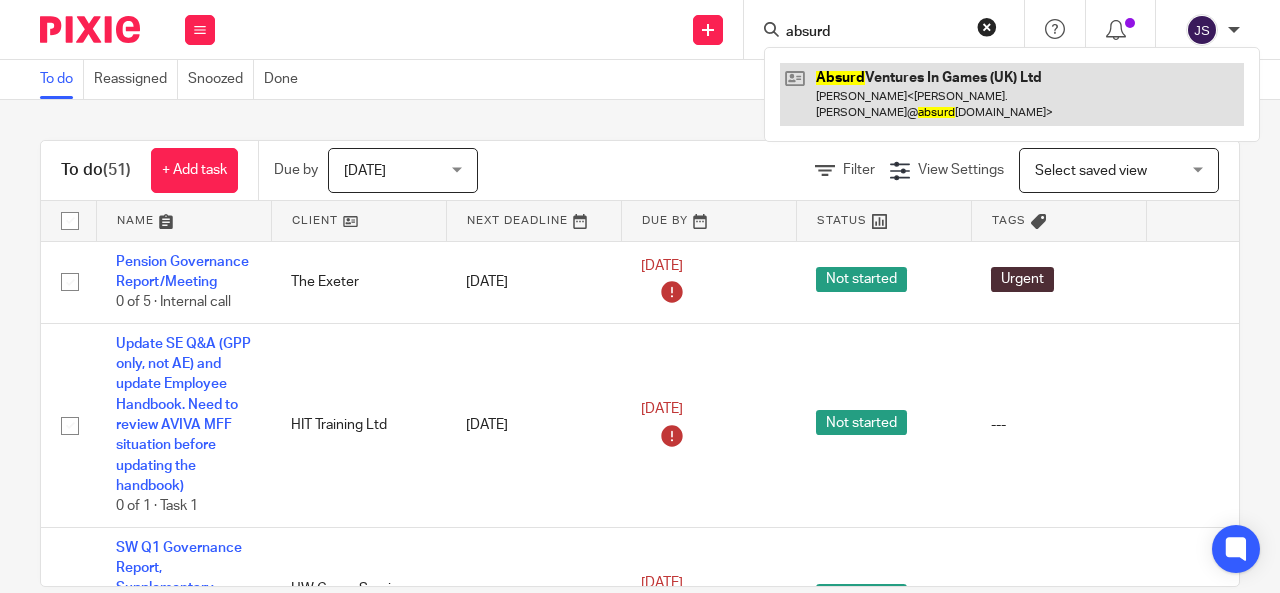 type on "absurd" 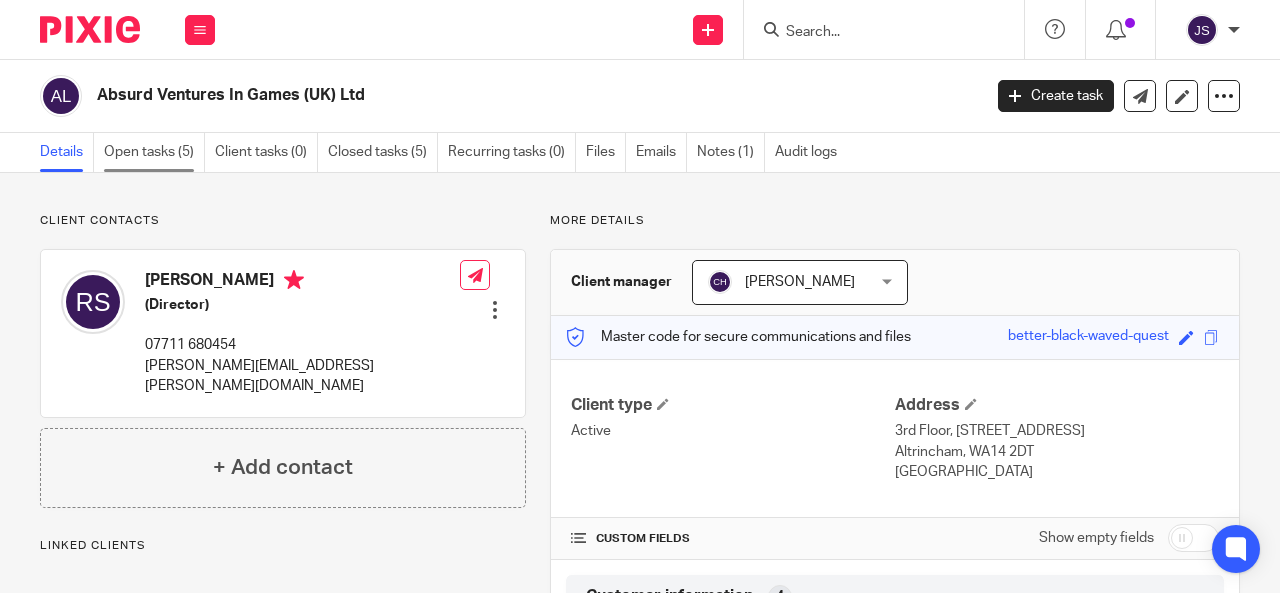 scroll, scrollTop: 0, scrollLeft: 0, axis: both 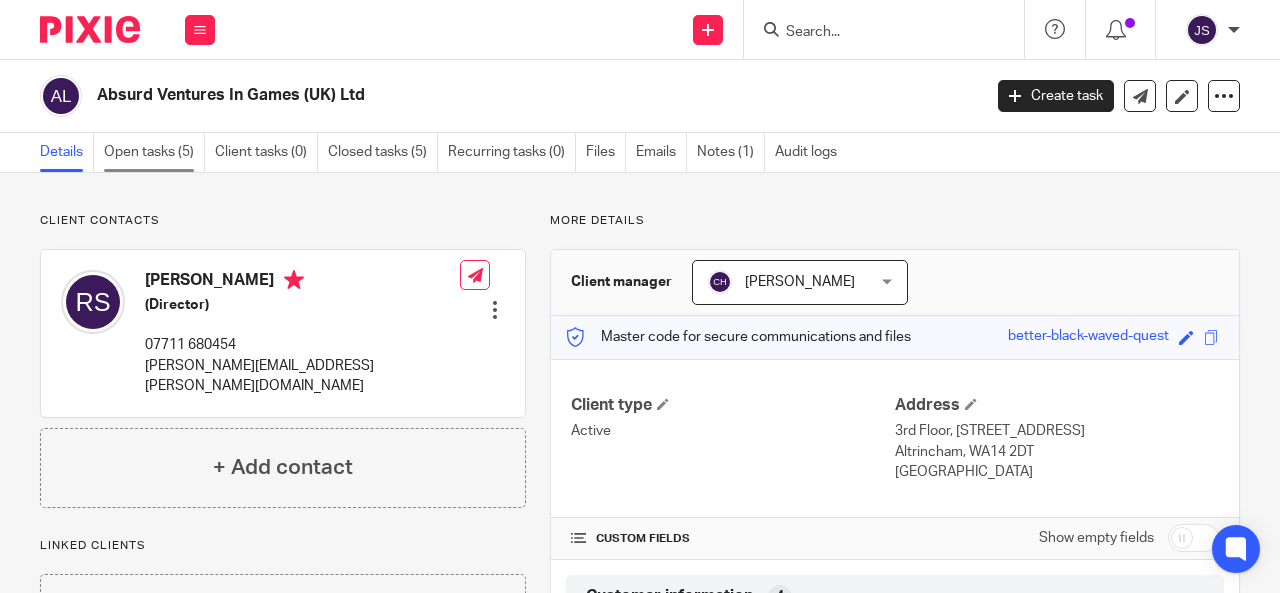 click on "Open tasks (5)" at bounding box center [154, 152] 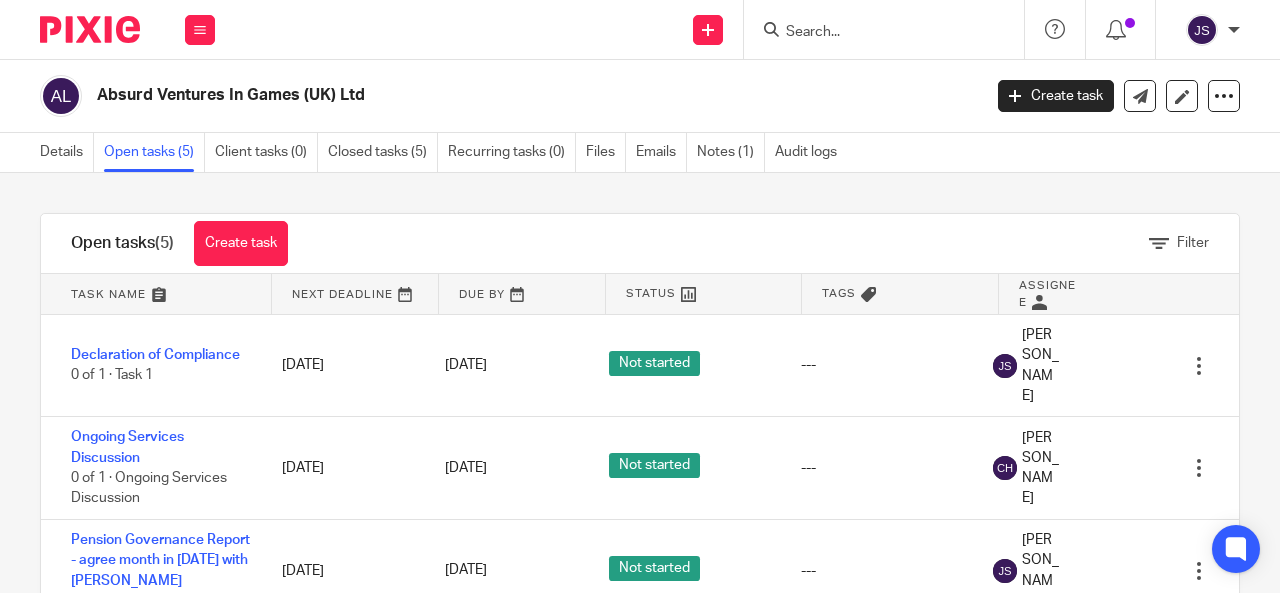 scroll, scrollTop: 0, scrollLeft: 0, axis: both 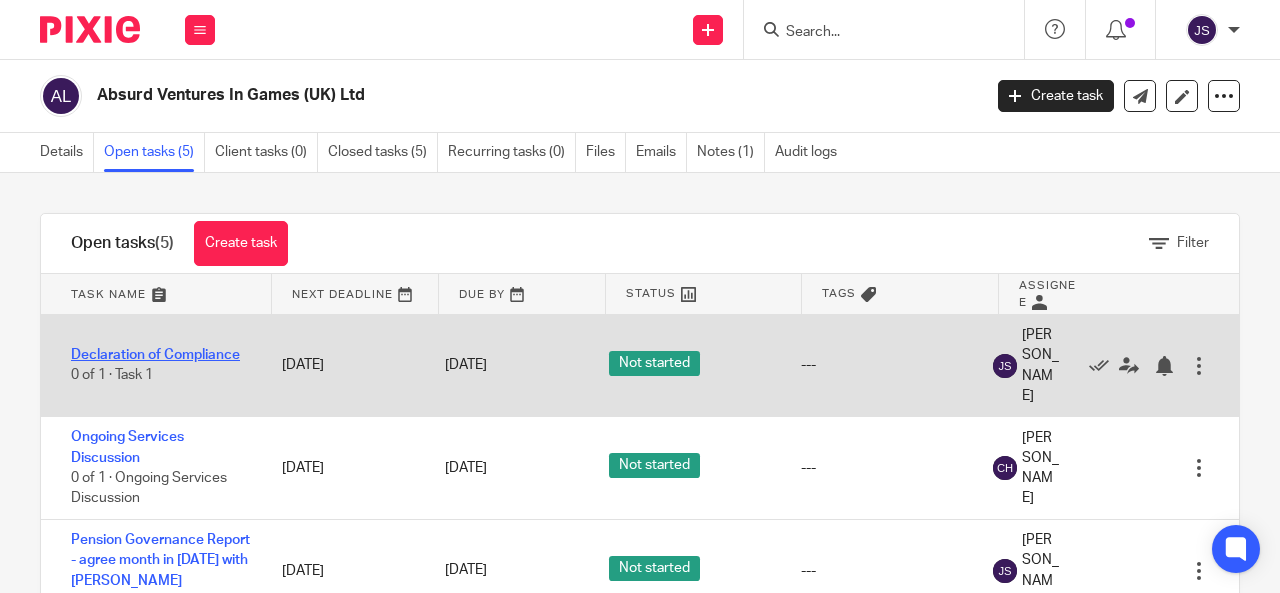 click on "Declaration of Compliance" at bounding box center (155, 355) 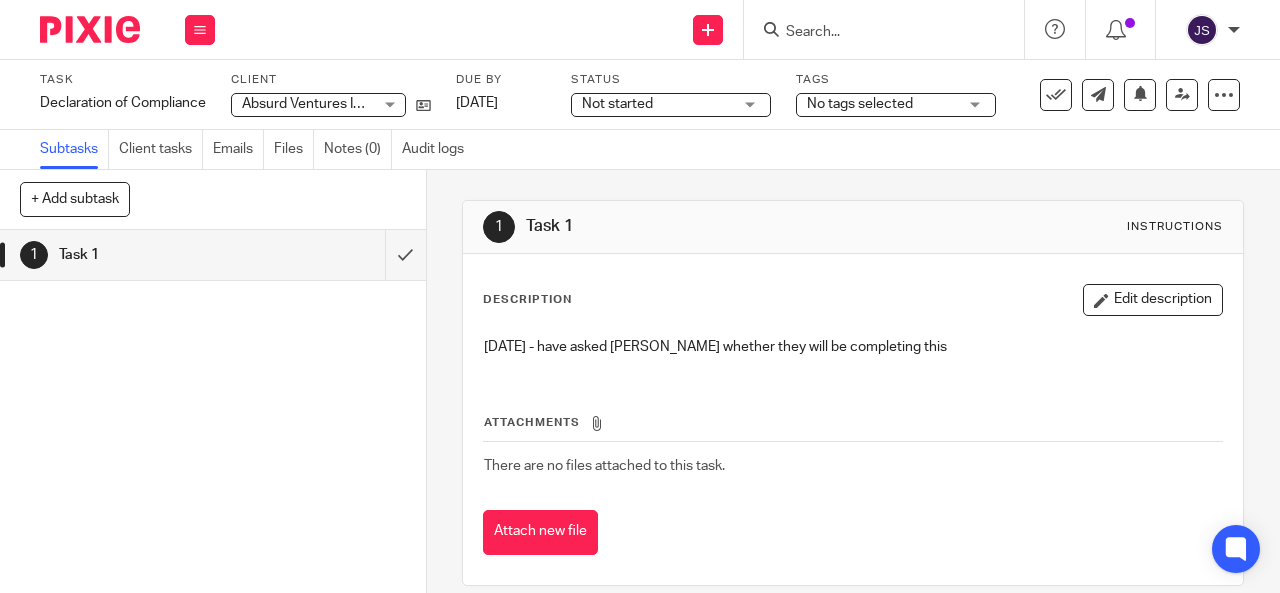 scroll, scrollTop: 0, scrollLeft: 0, axis: both 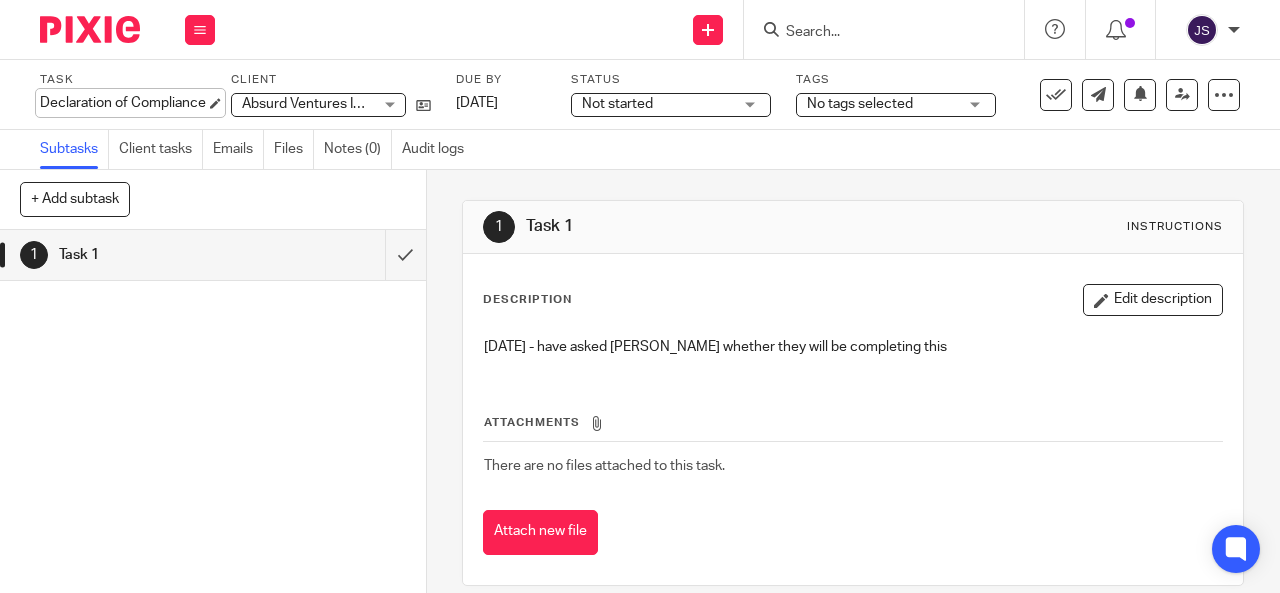 click on "Declaration of Compliance   Save
Declaration of Compliance" at bounding box center [123, 103] 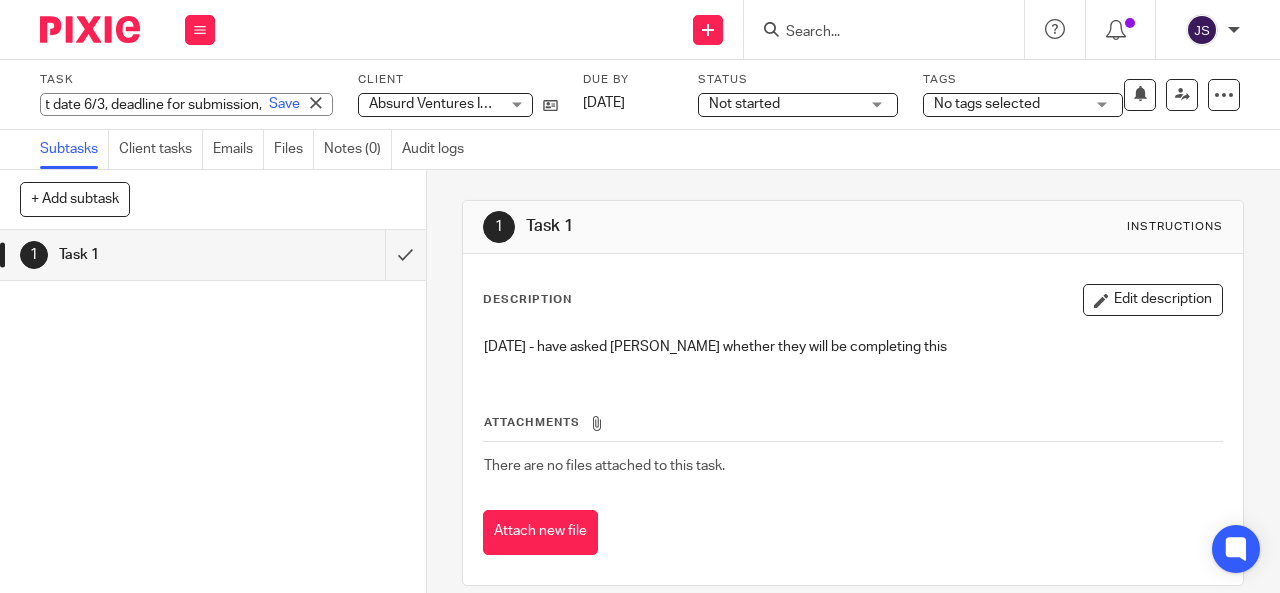 scroll, scrollTop: 0, scrollLeft: 0, axis: both 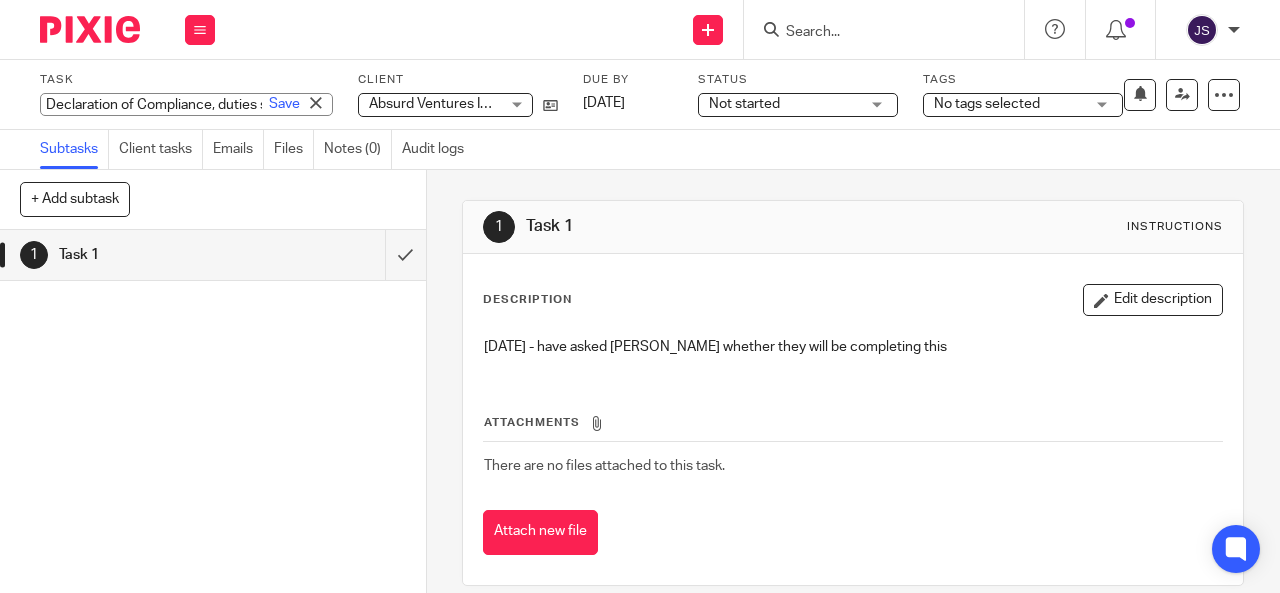 click on "Declaration of Compliance, duties start date 6/3, deadline for submission," at bounding box center [186, 104] 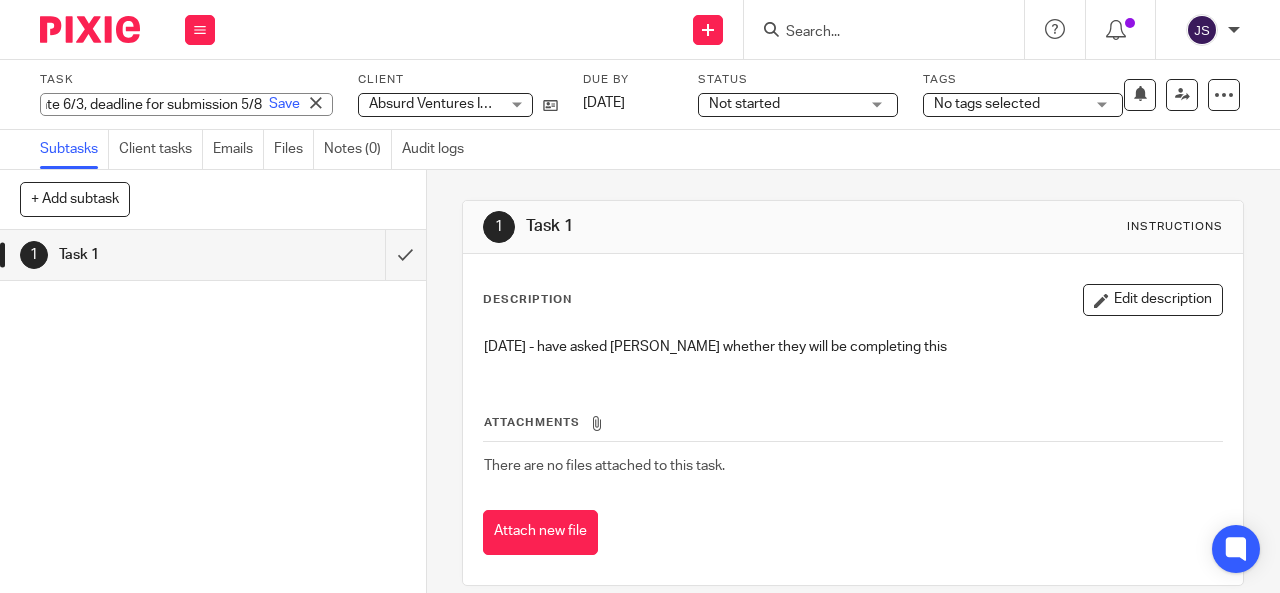 scroll, scrollTop: 0, scrollLeft: 309, axis: horizontal 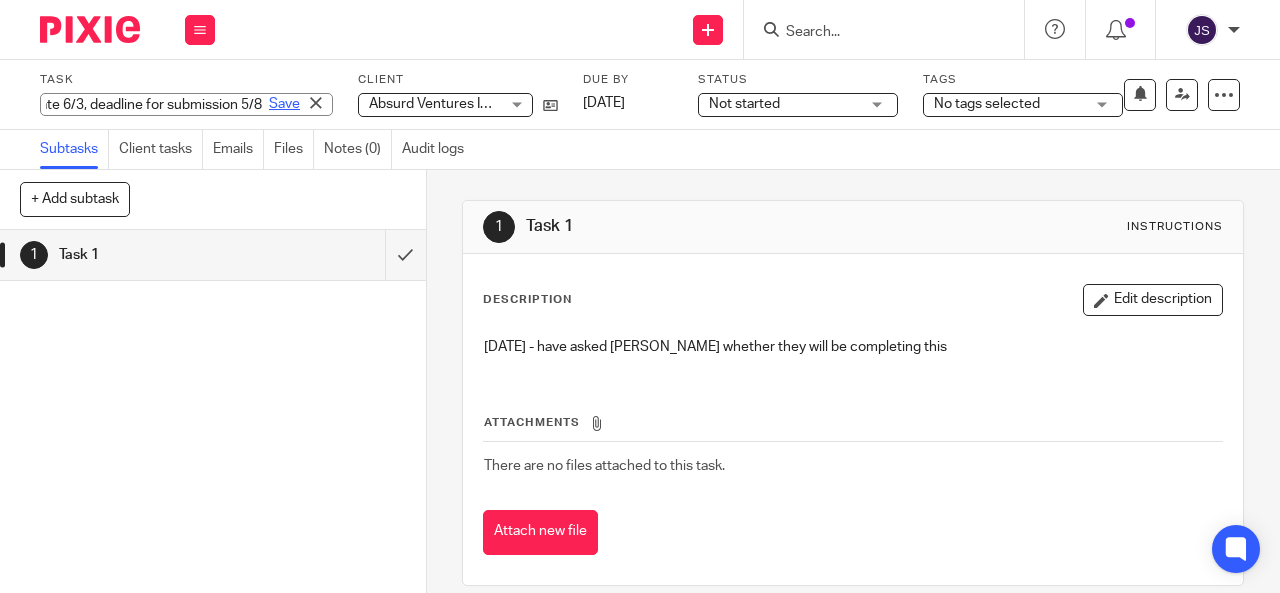 type on "Declaration of Compliance, duties start date 6/3, deadline for submission 5/8" 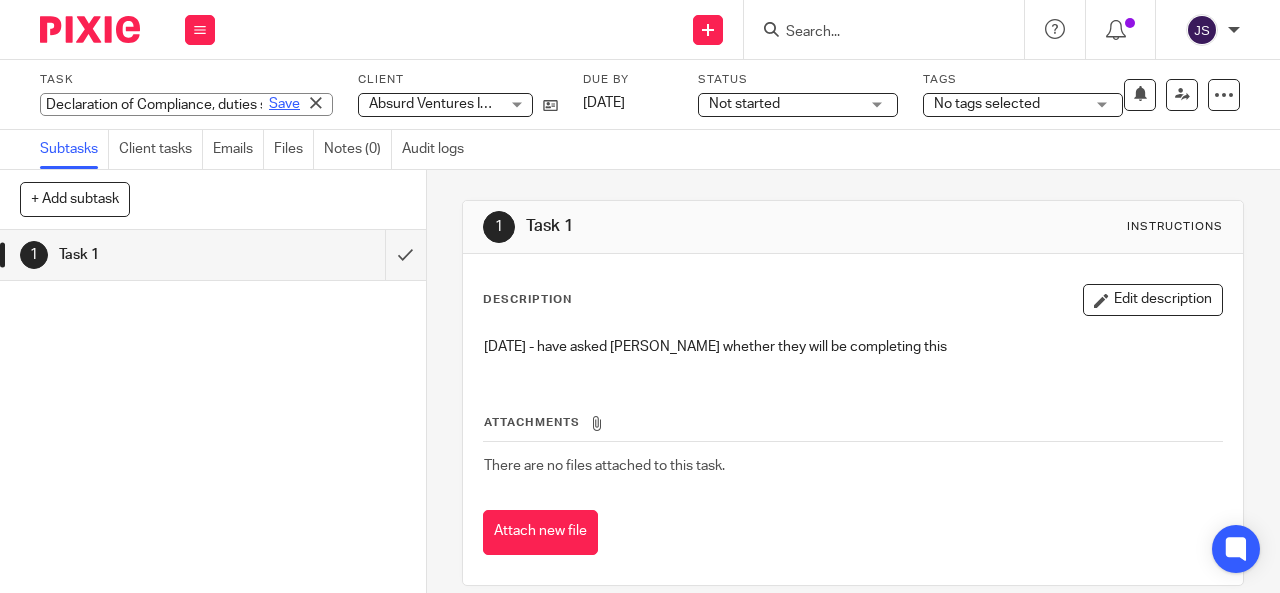 click on "Save" at bounding box center (284, 104) 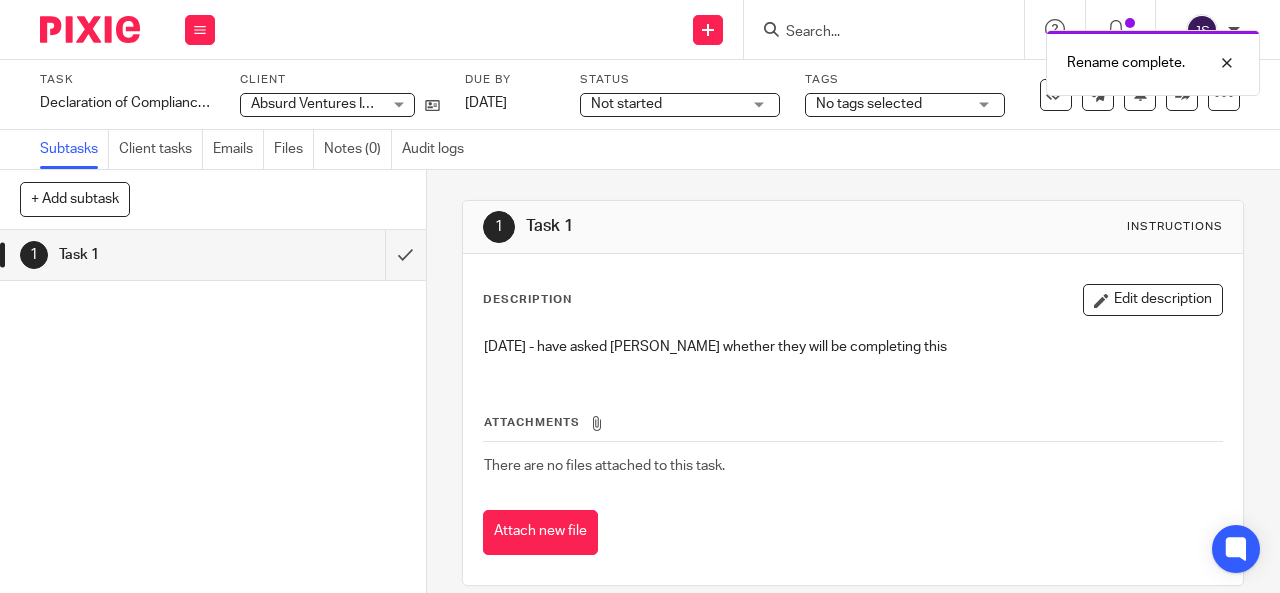 click on "Not started" at bounding box center (626, 104) 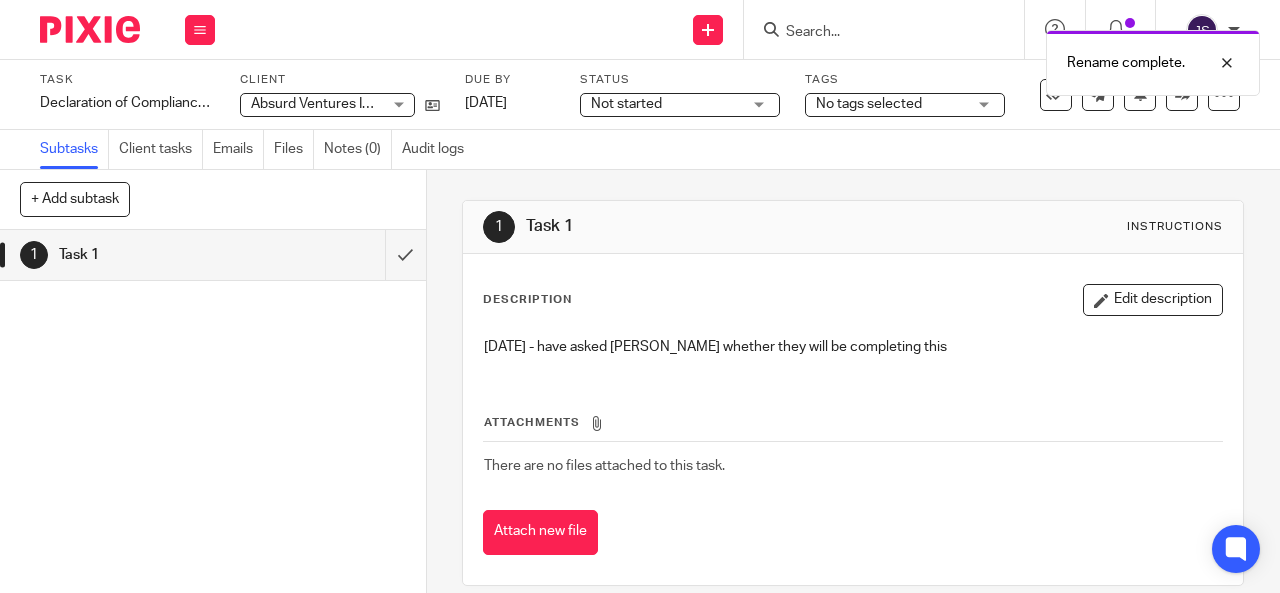 click on "No tags selected" at bounding box center (869, 104) 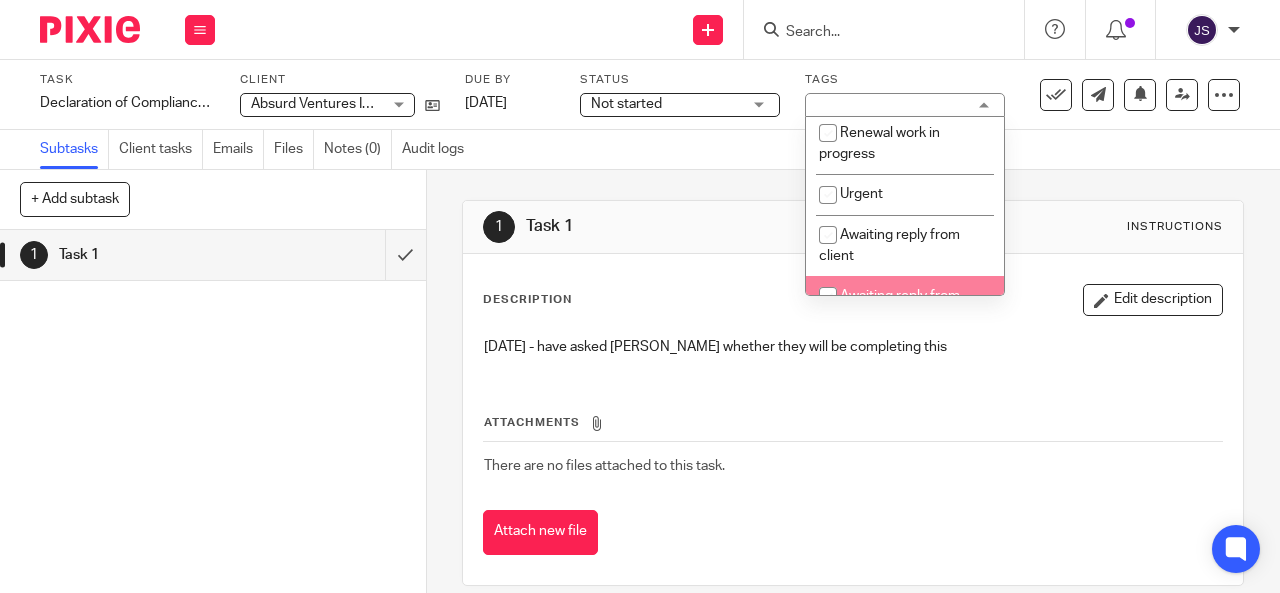 scroll, scrollTop: 100, scrollLeft: 0, axis: vertical 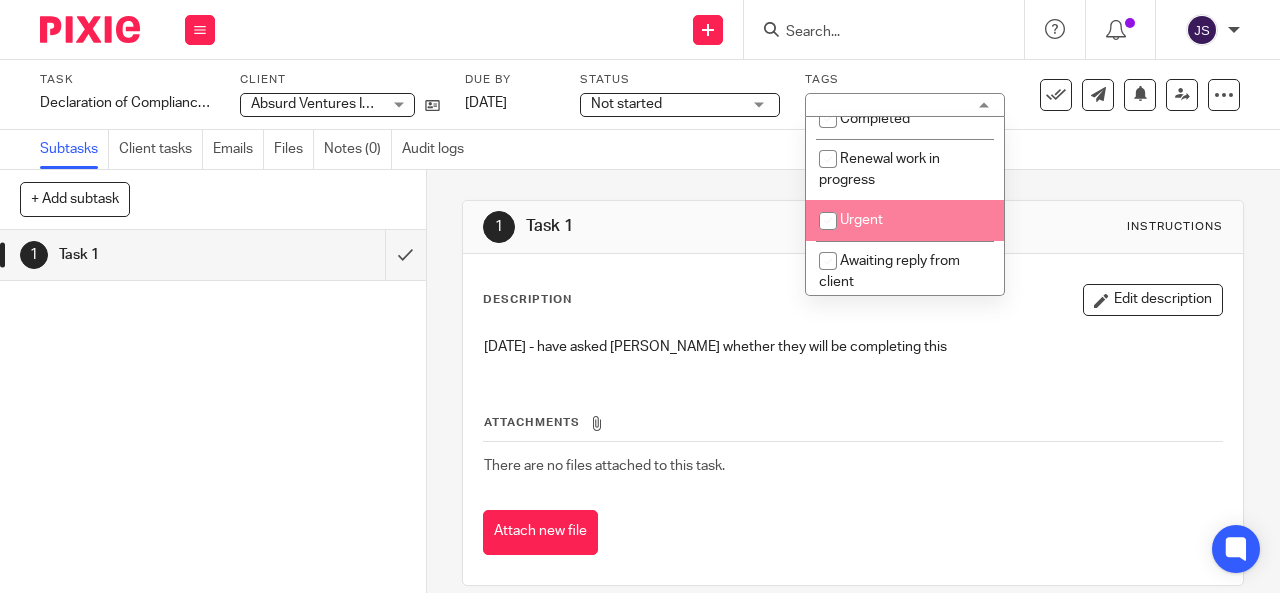click on "Urgent" at bounding box center [861, 220] 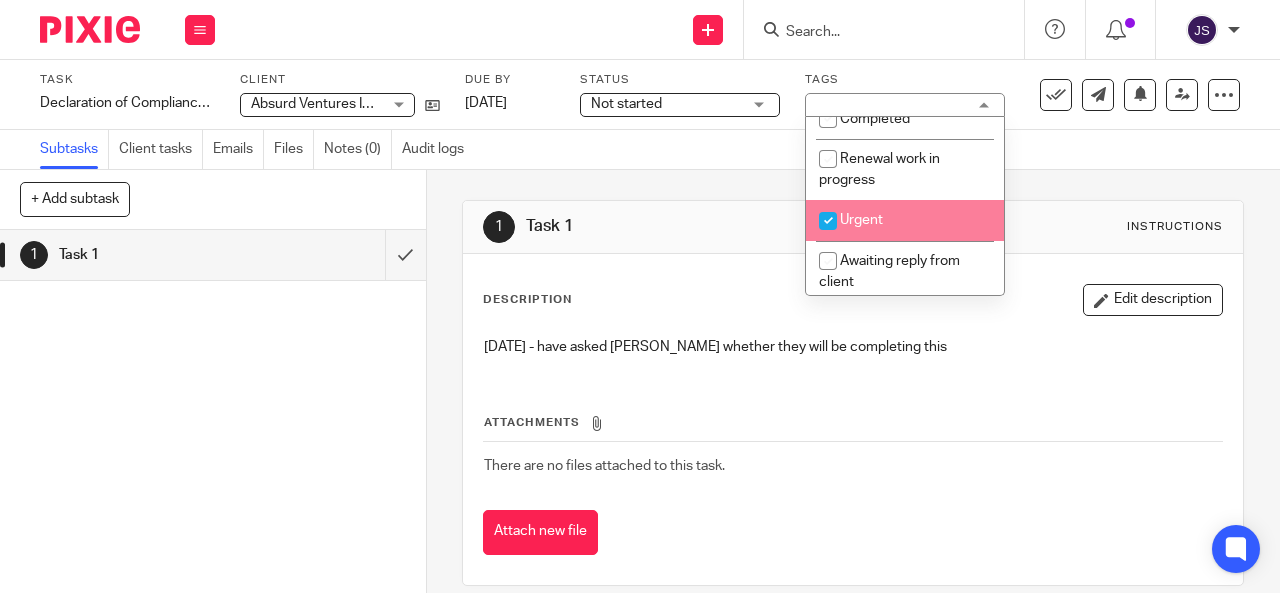 checkbox on "true" 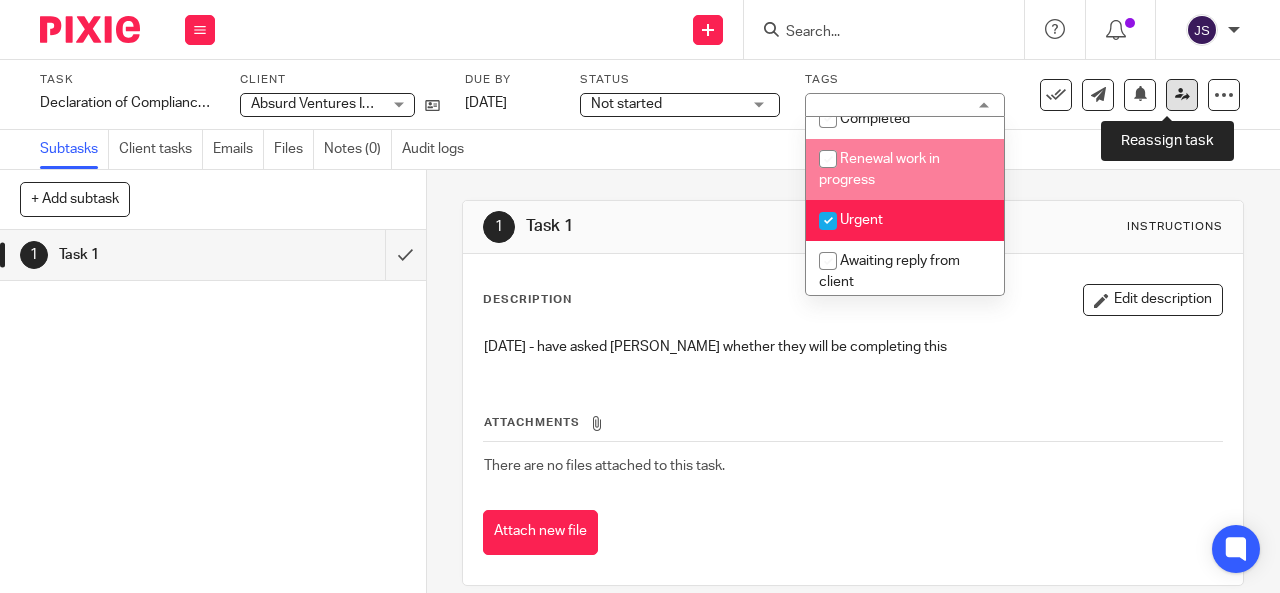click at bounding box center [1182, 94] 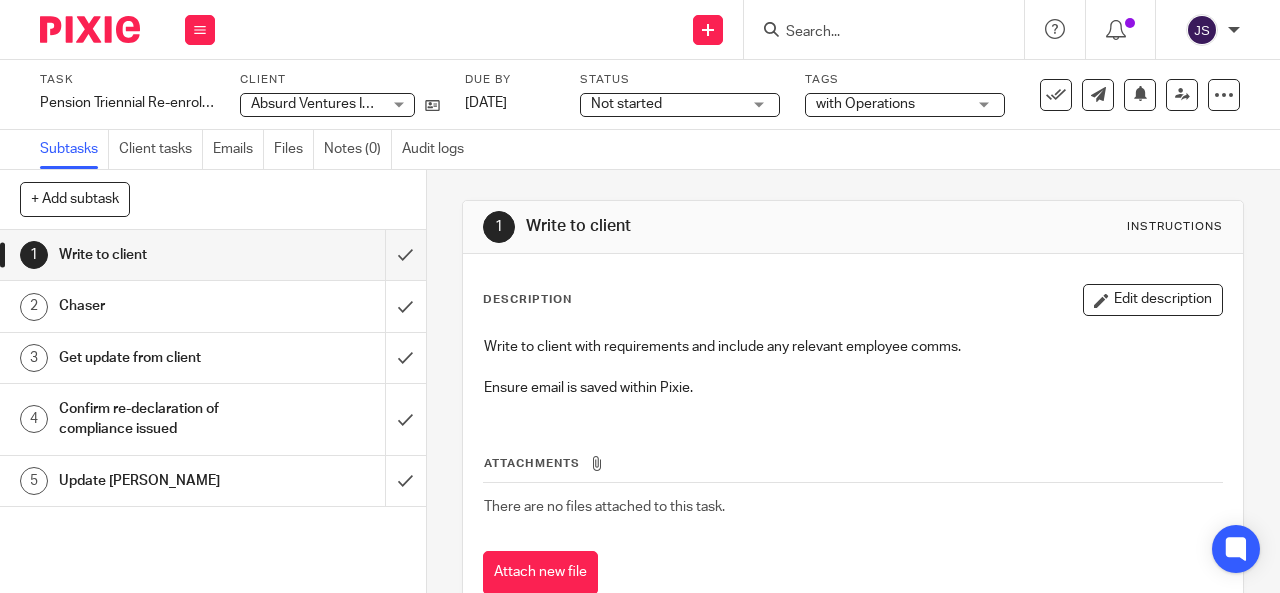 scroll, scrollTop: 0, scrollLeft: 0, axis: both 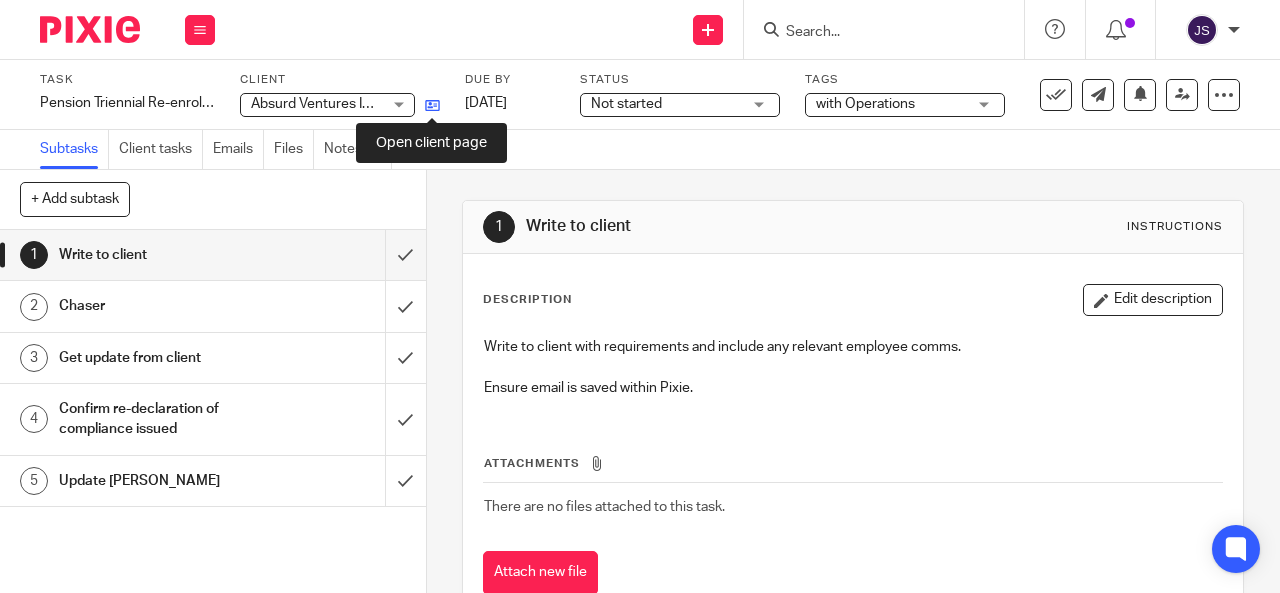 click at bounding box center (432, 105) 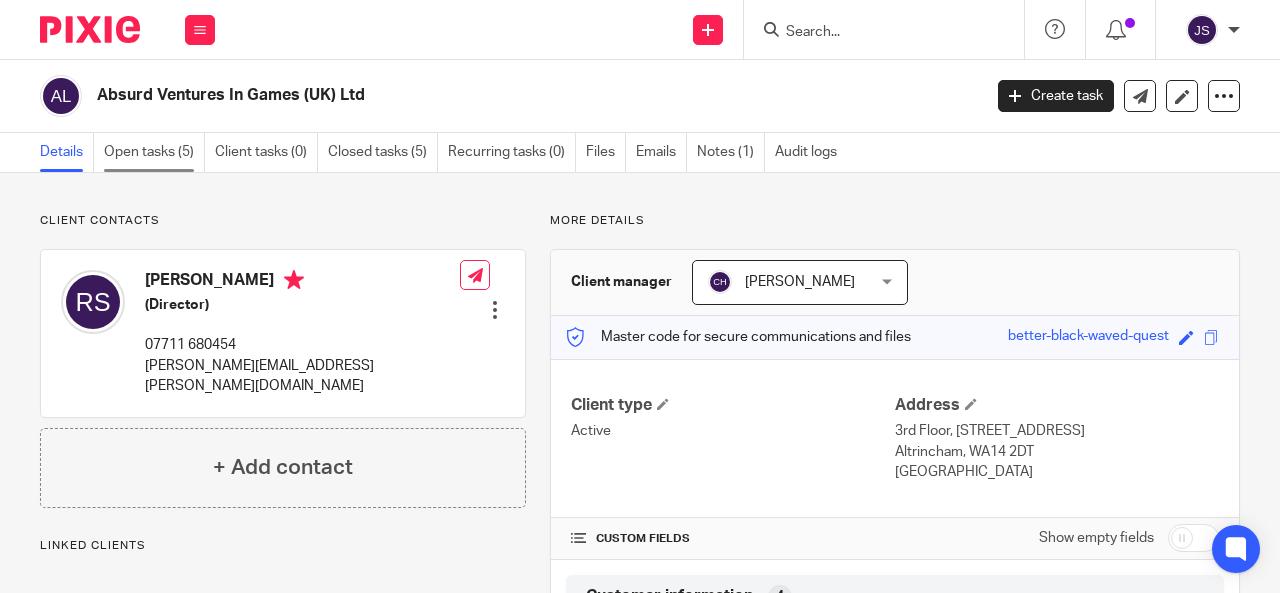 scroll, scrollTop: 0, scrollLeft: 0, axis: both 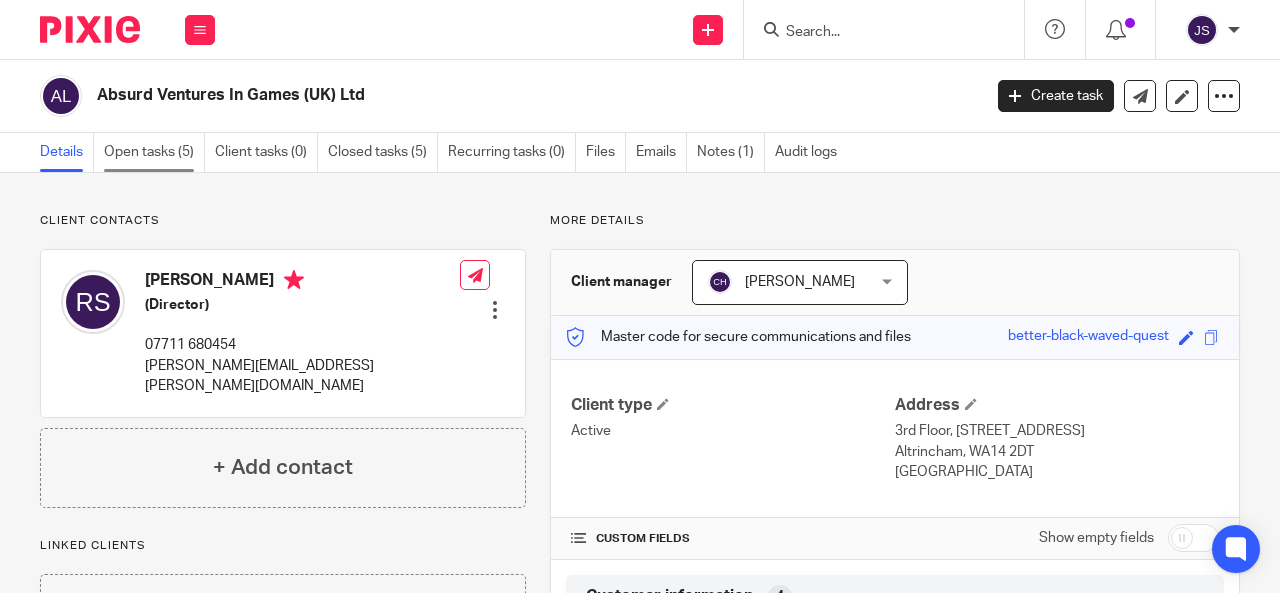 click on "Open tasks (5)" at bounding box center (154, 152) 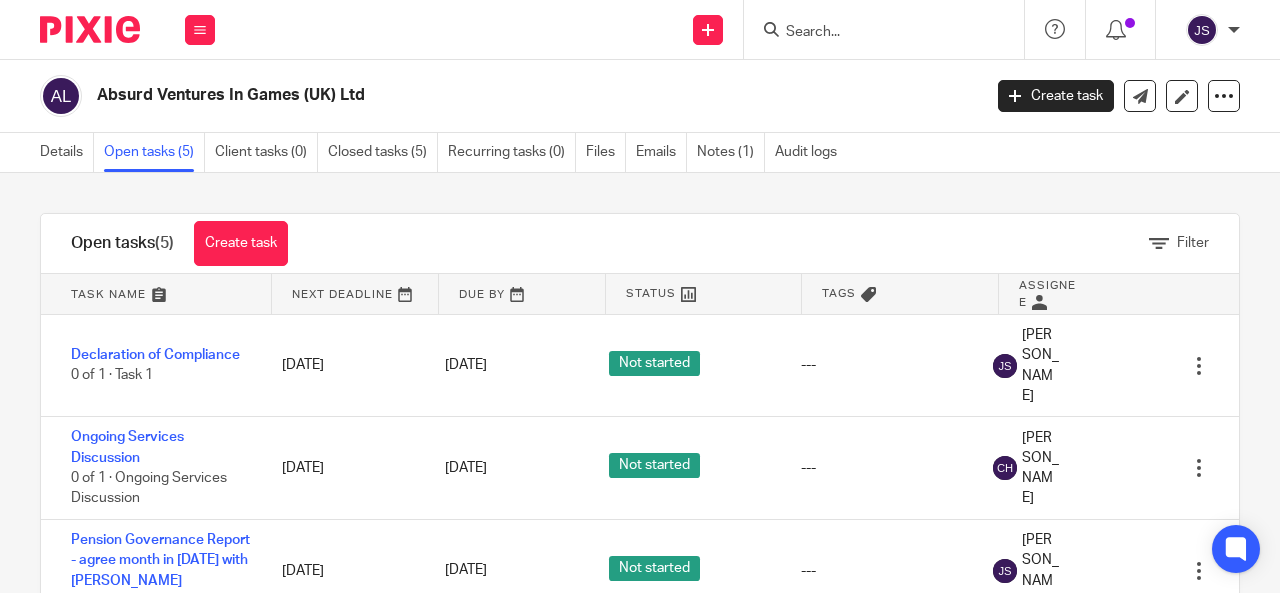 scroll, scrollTop: 0, scrollLeft: 0, axis: both 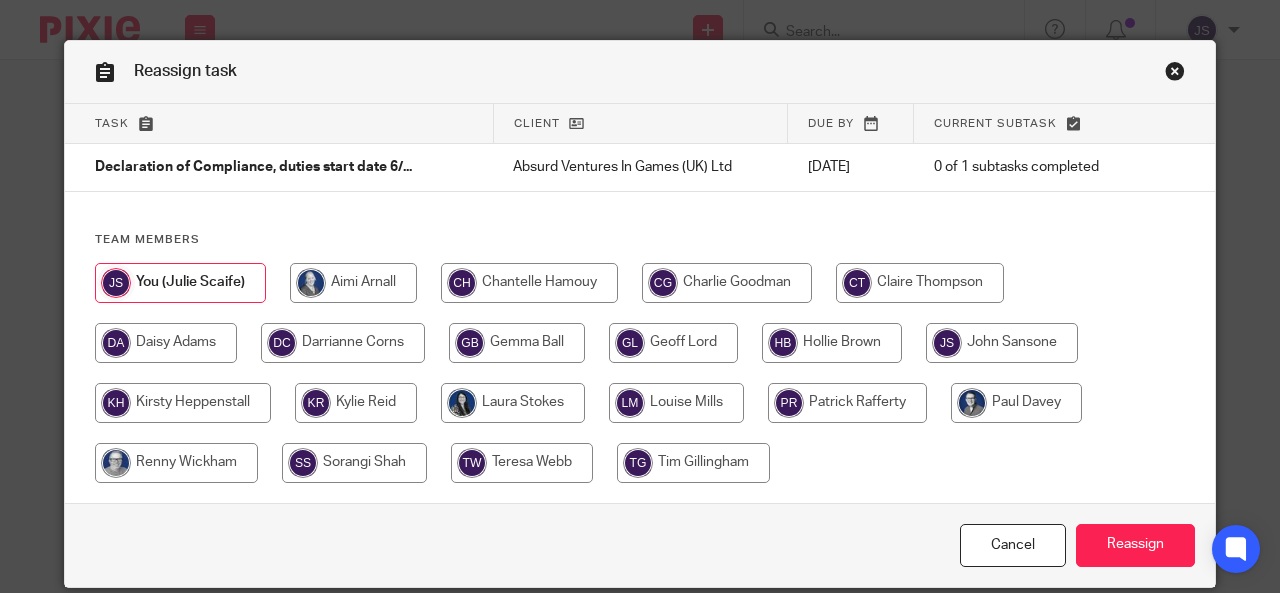 click at bounding box center (529, 283) 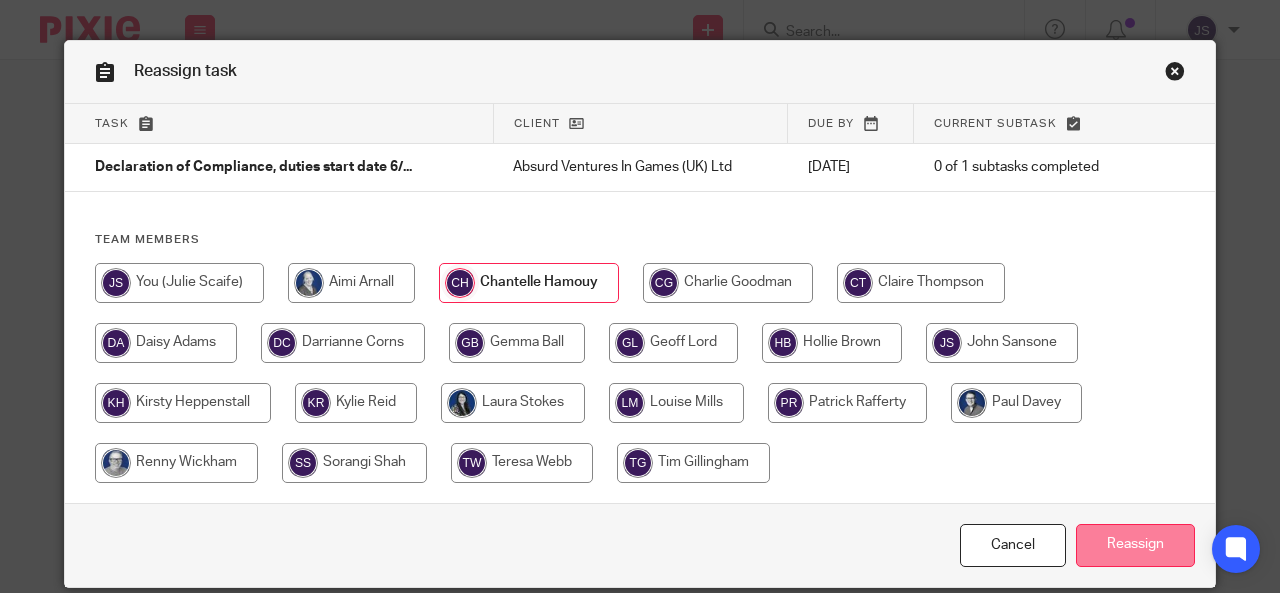click on "Reassign" at bounding box center [1135, 545] 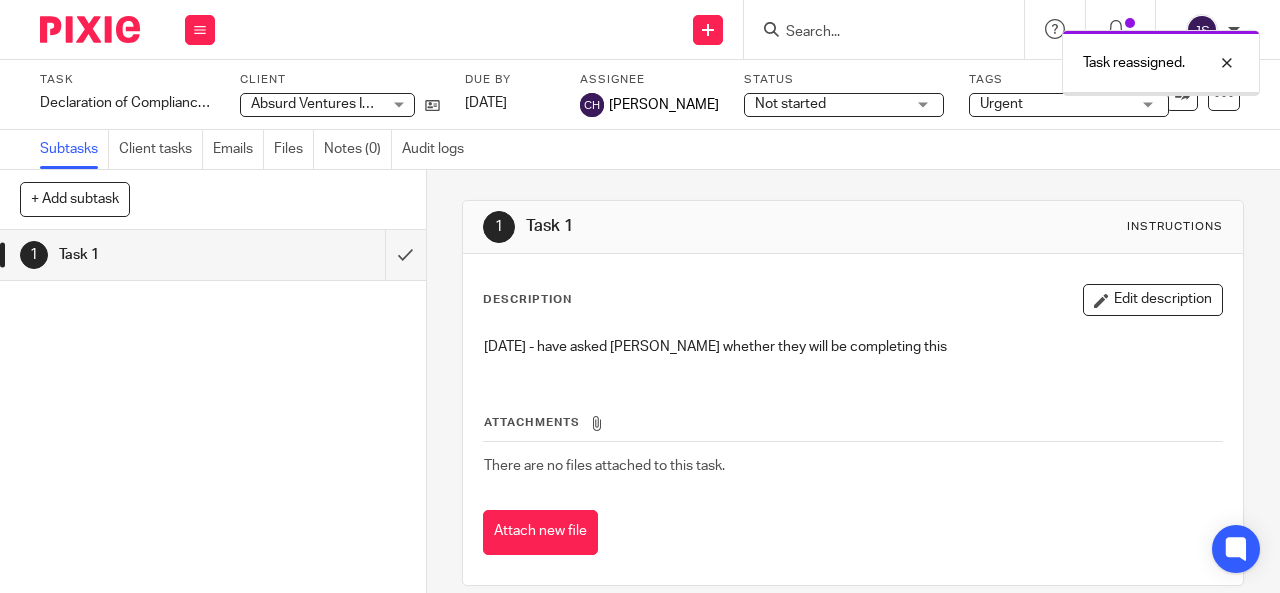 scroll, scrollTop: 0, scrollLeft: 0, axis: both 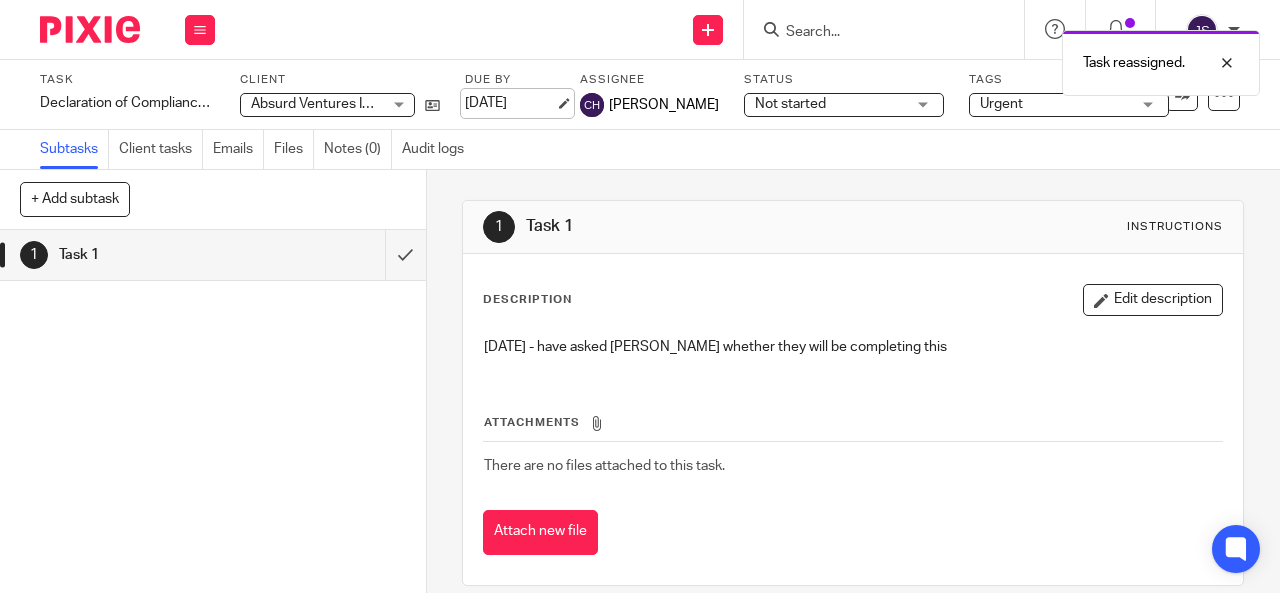 click on "[DATE]" at bounding box center (510, 103) 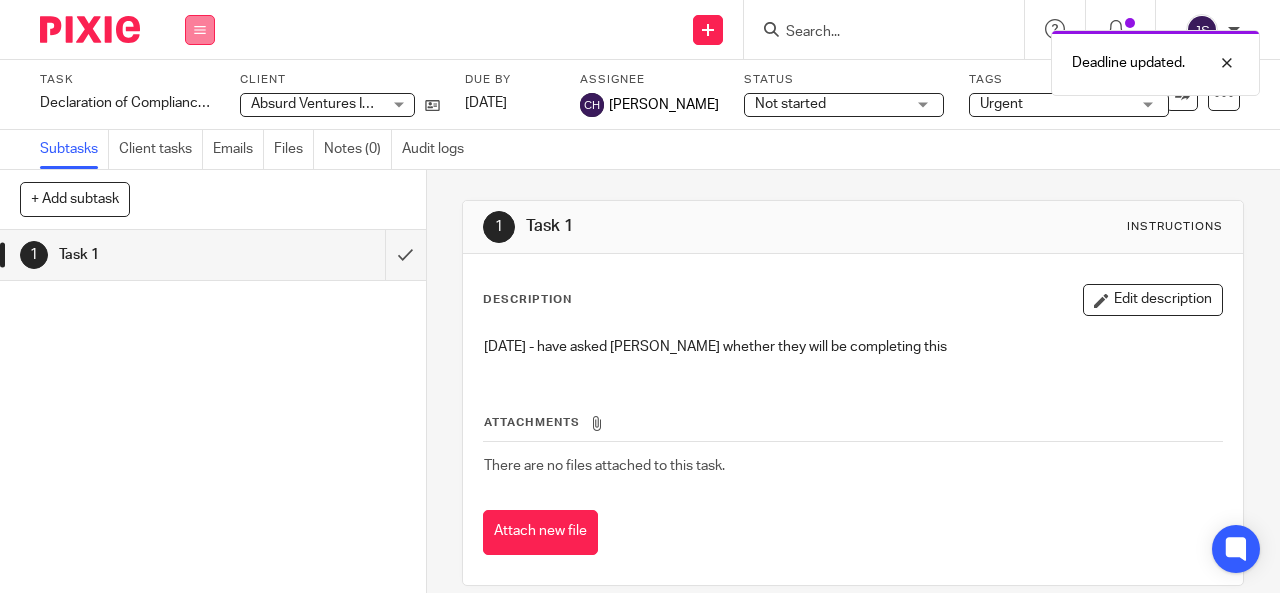 click at bounding box center [200, 30] 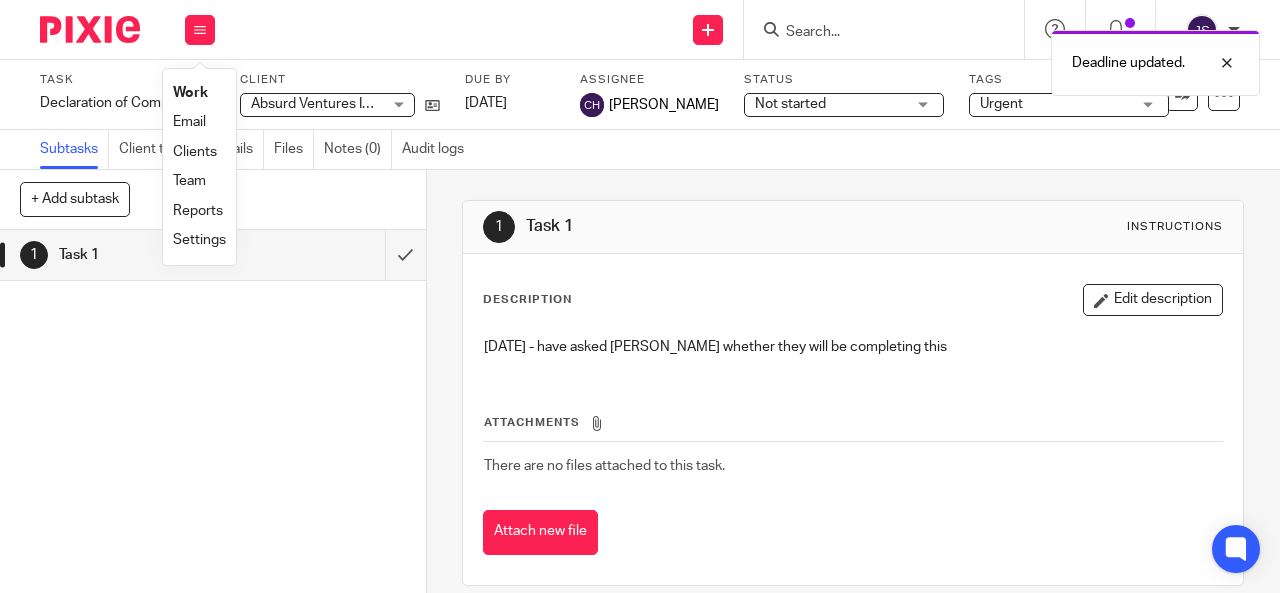 click on "Work" at bounding box center (190, 93) 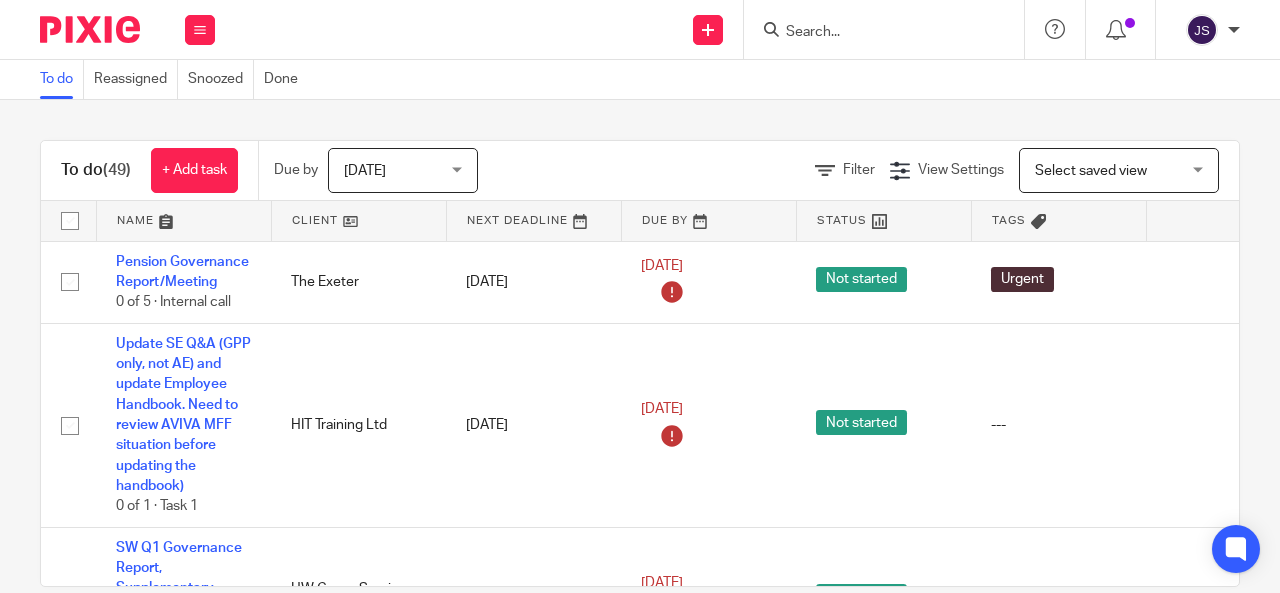 scroll, scrollTop: 0, scrollLeft: 0, axis: both 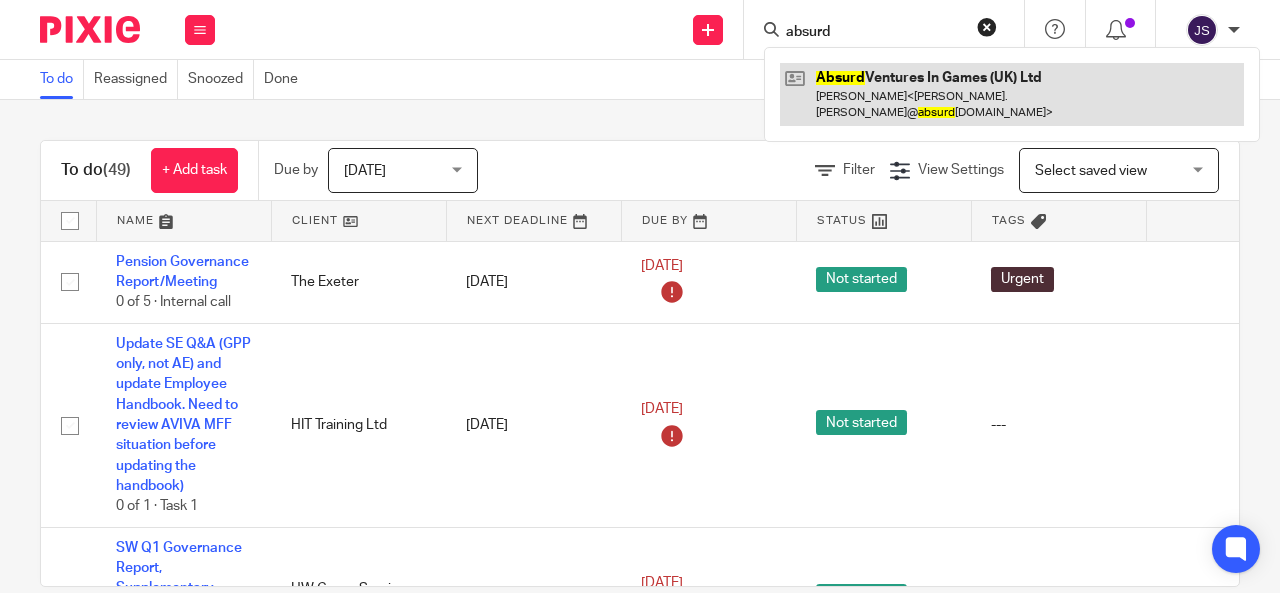 type on "absurd" 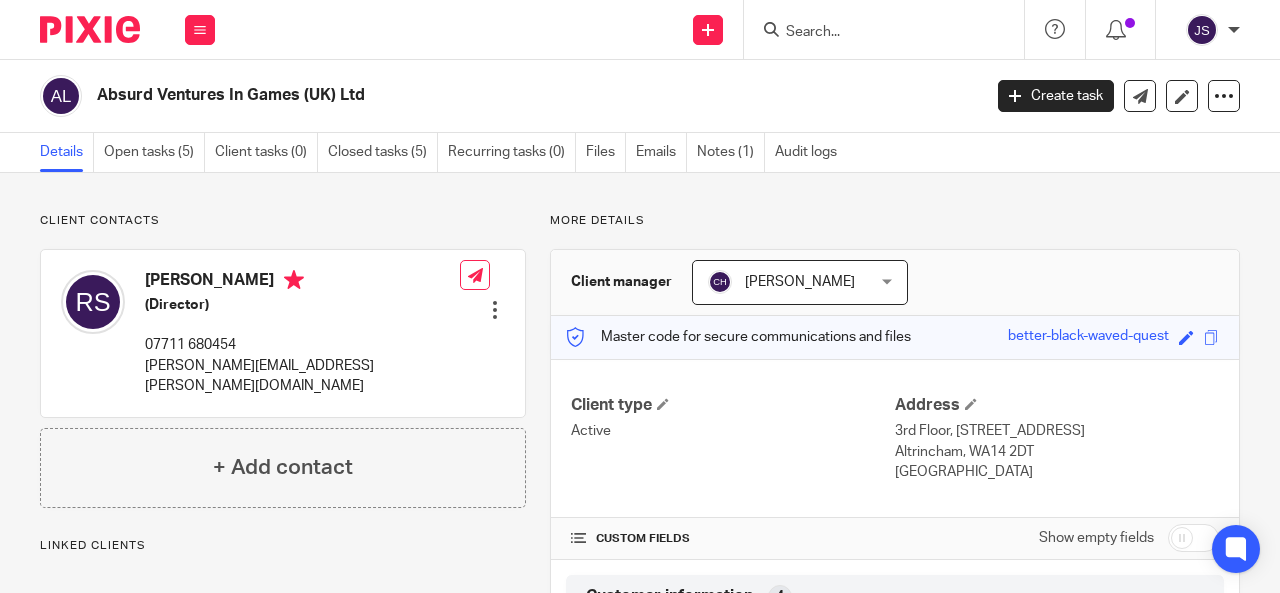 scroll, scrollTop: 0, scrollLeft: 0, axis: both 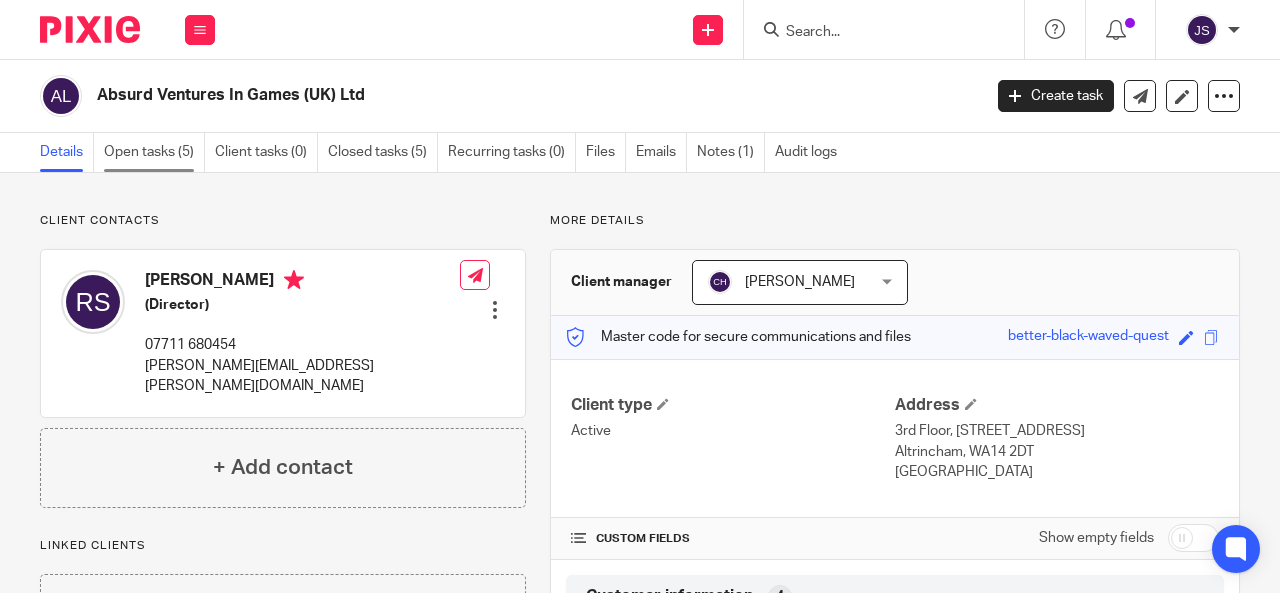 click on "Open tasks (5)" at bounding box center [154, 152] 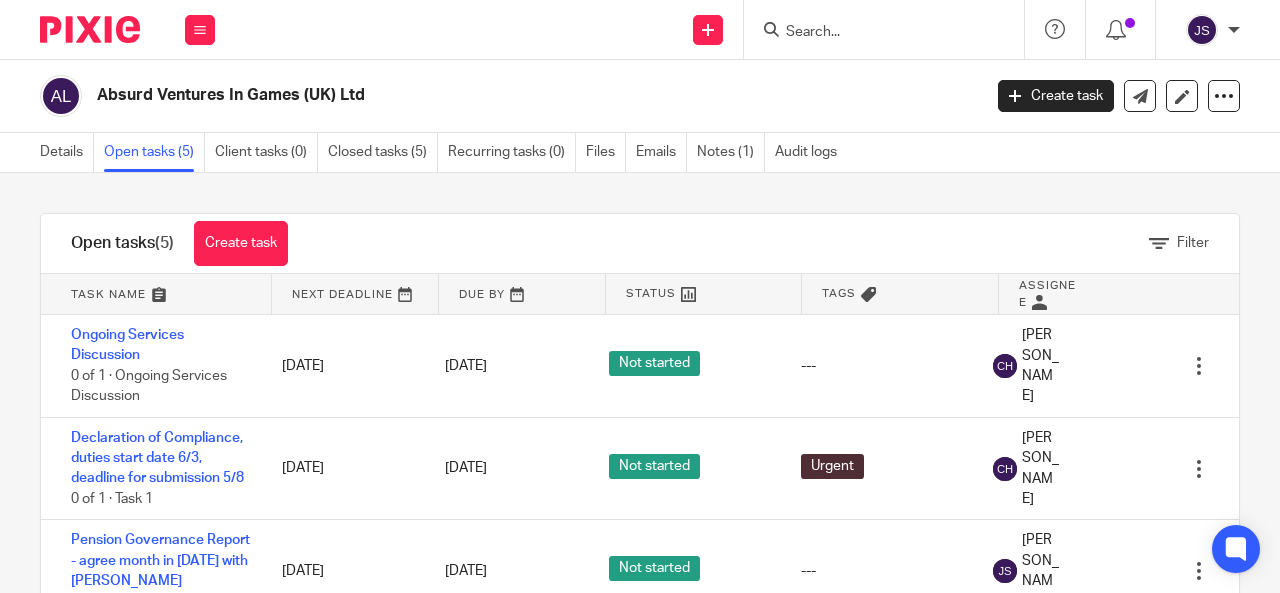 scroll, scrollTop: 0, scrollLeft: 0, axis: both 